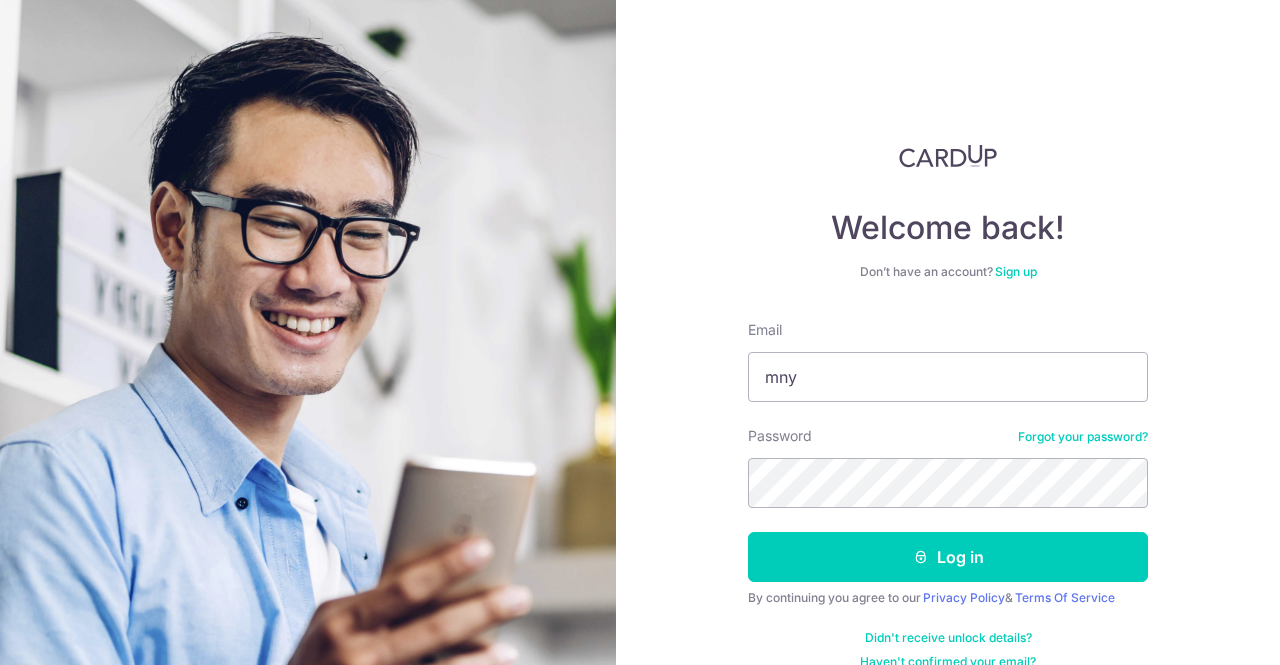 scroll, scrollTop: 0, scrollLeft: 0, axis: both 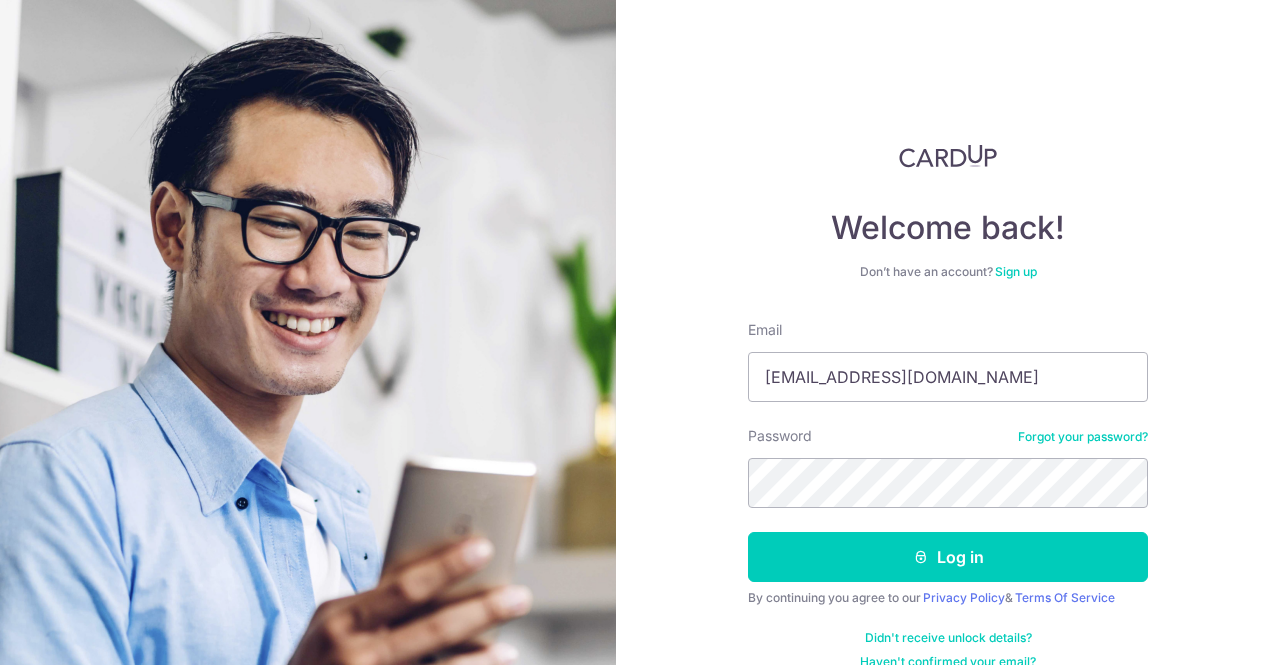 type on "[EMAIL_ADDRESS][DOMAIN_NAME]" 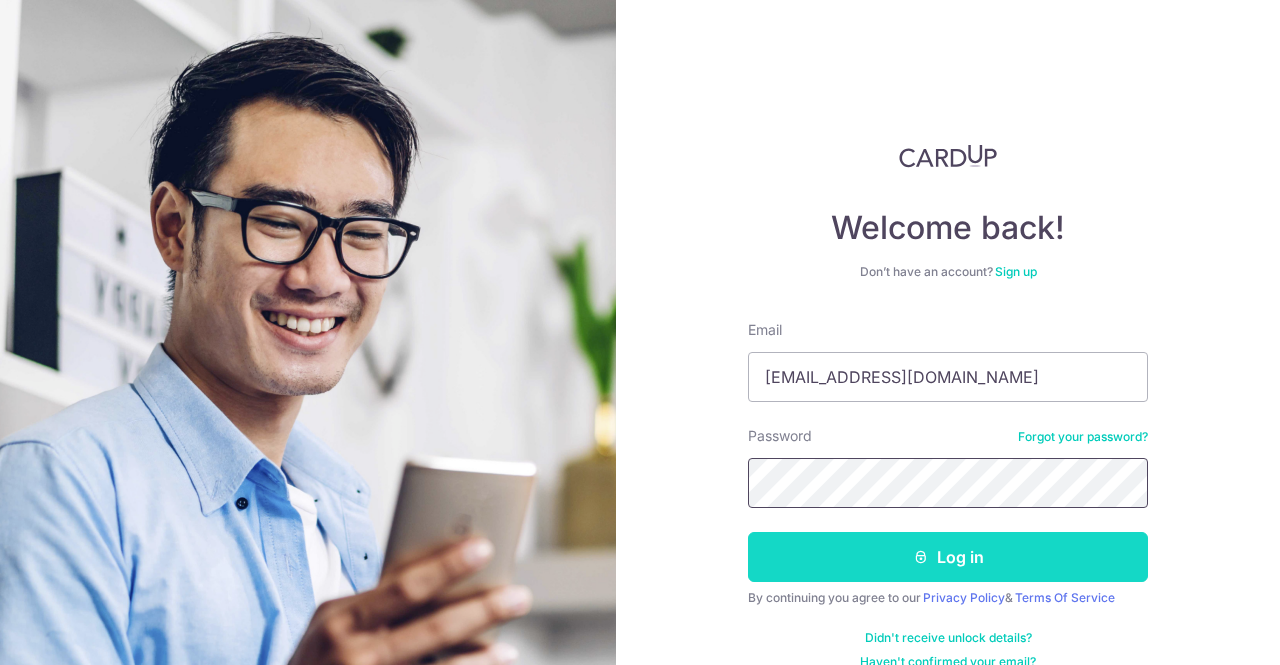 click on "Email
[EMAIL_ADDRESS][DOMAIN_NAME]
Password
Forgot your password?
Log in
By continuing you agree to our
Privacy Policy
&  Terms Of Service
Didn't receive unlock details?
Haven't confirmed your email?" at bounding box center [948, 495] 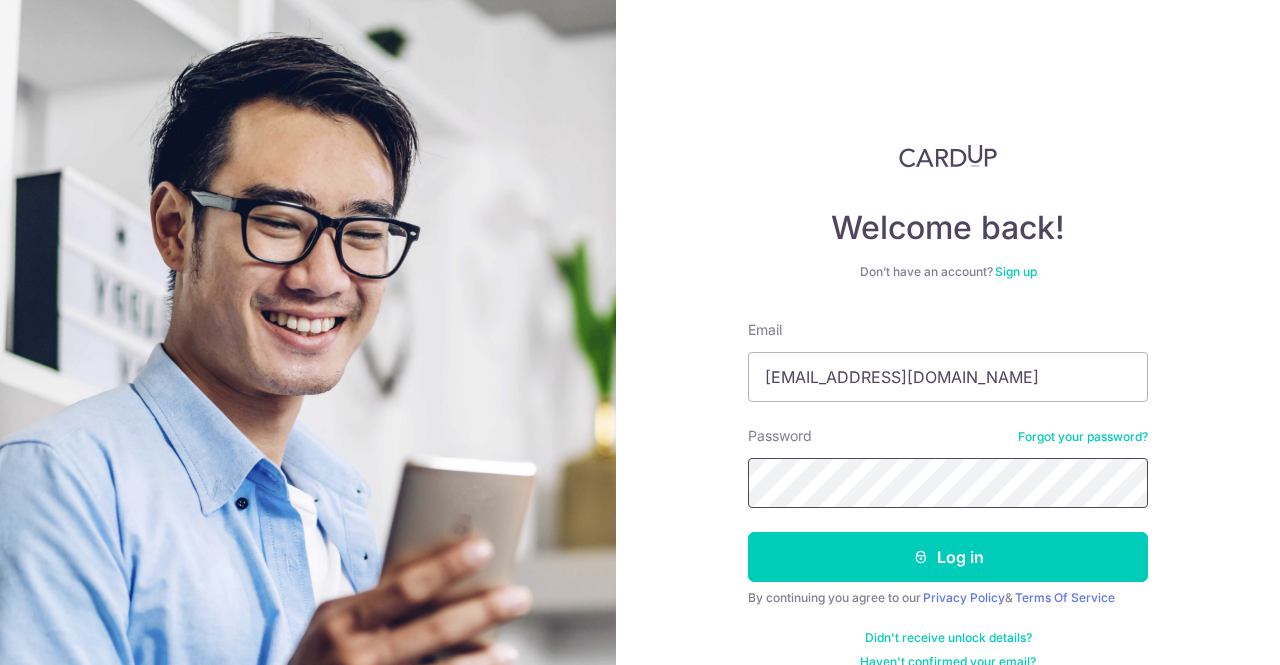 click on "Log in" at bounding box center (948, 557) 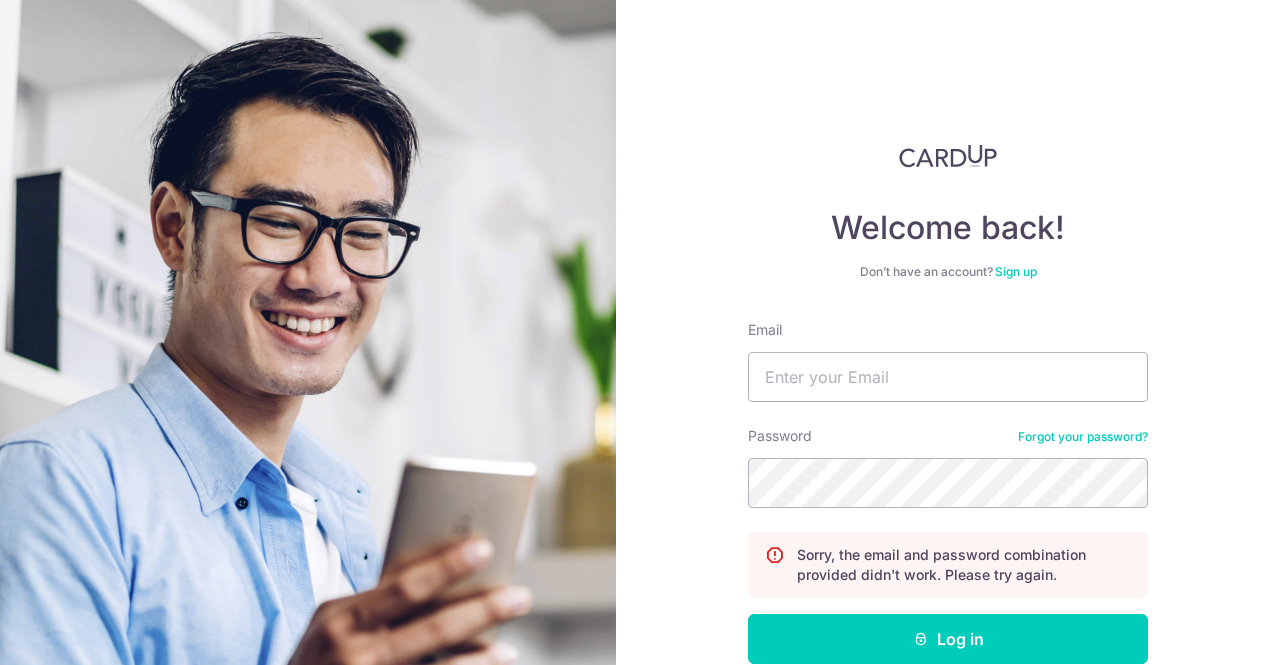 scroll, scrollTop: 0, scrollLeft: 0, axis: both 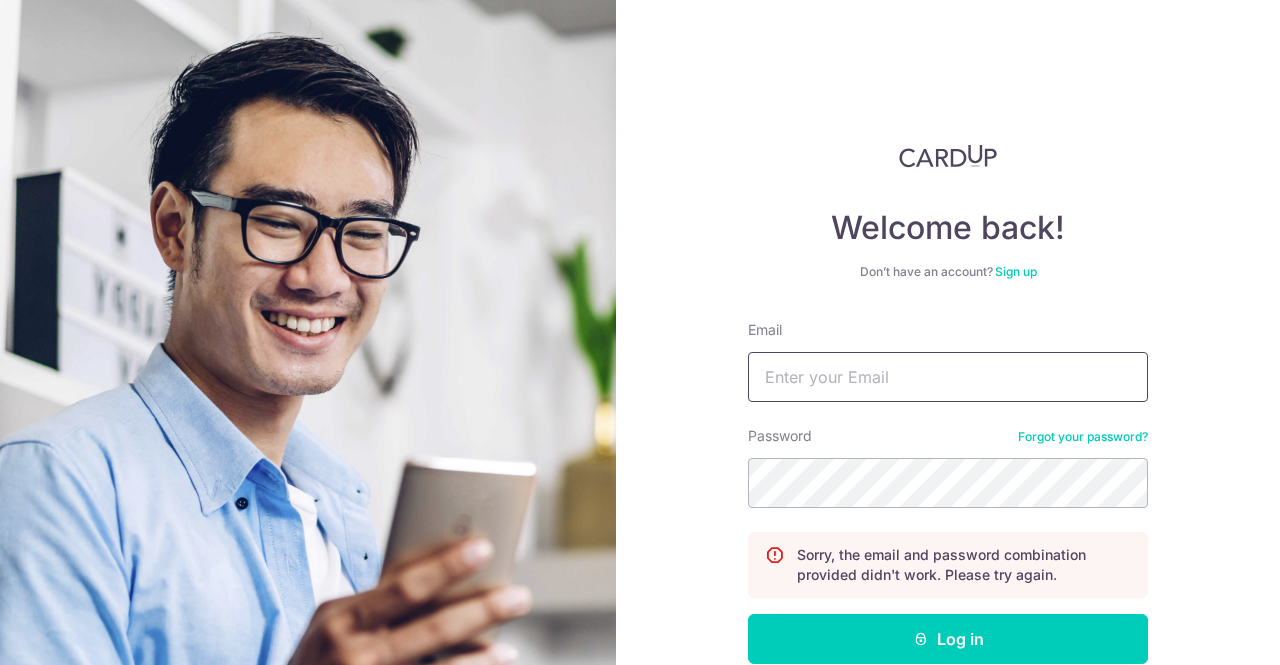 click on "Email" at bounding box center (948, 377) 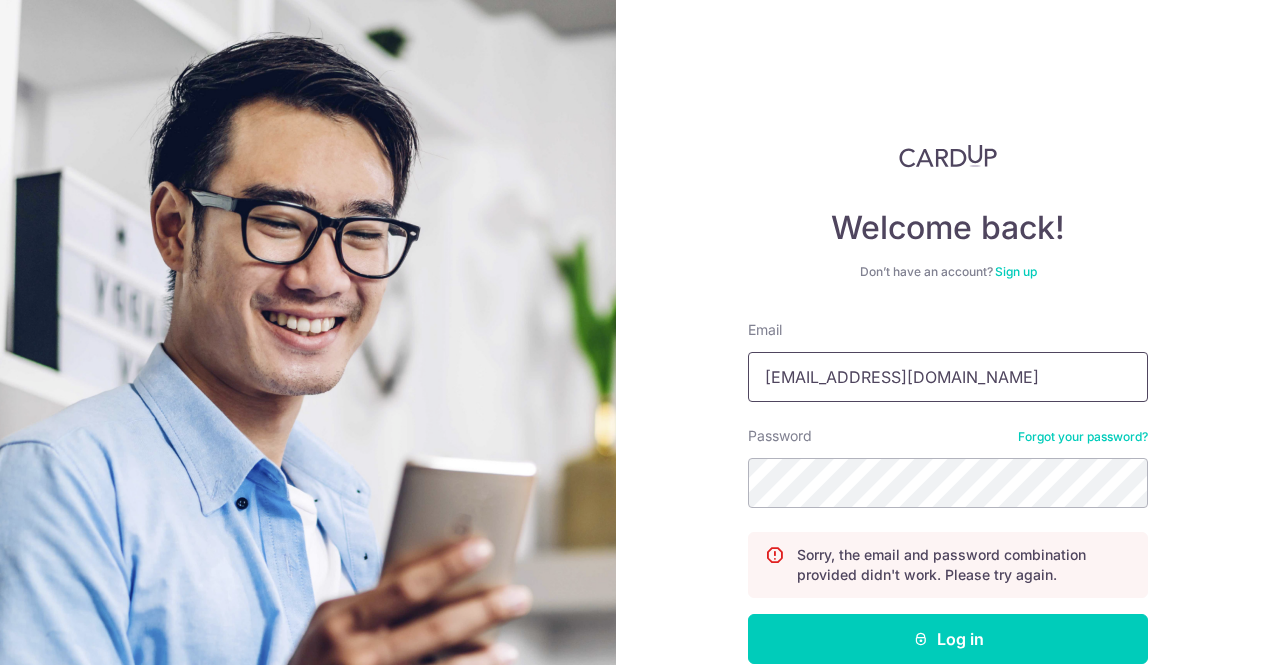 type on "[EMAIL_ADDRESS][DOMAIN_NAME]" 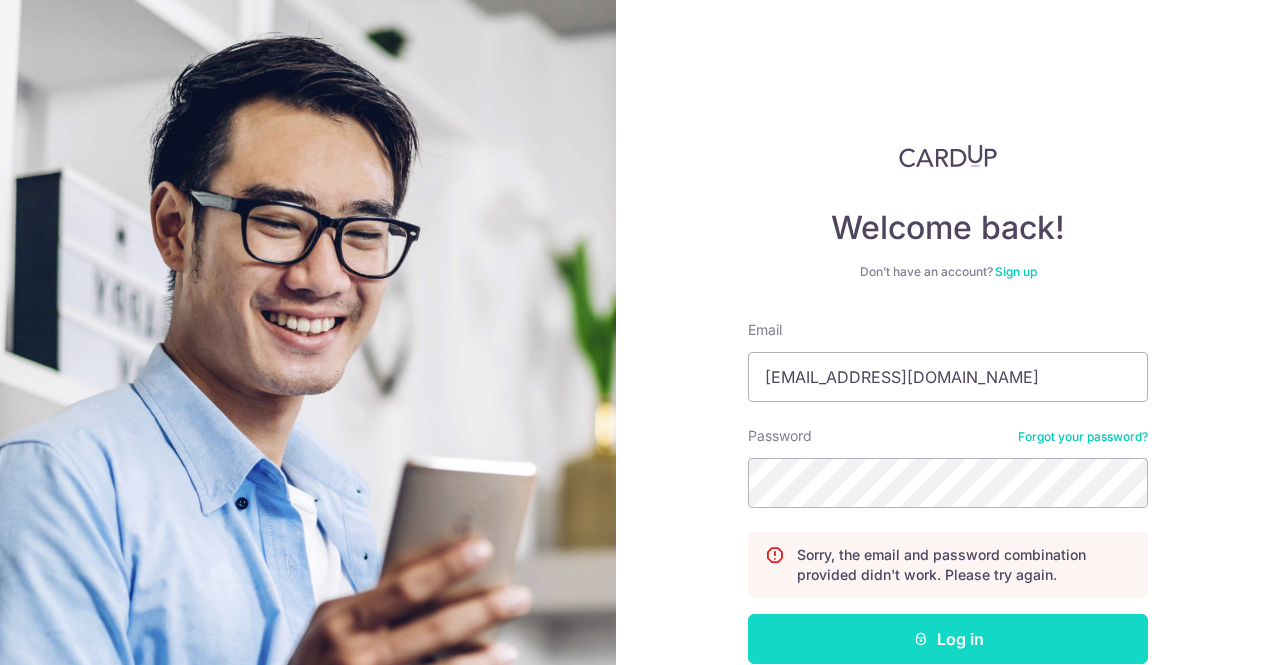 click on "Log in" at bounding box center [948, 639] 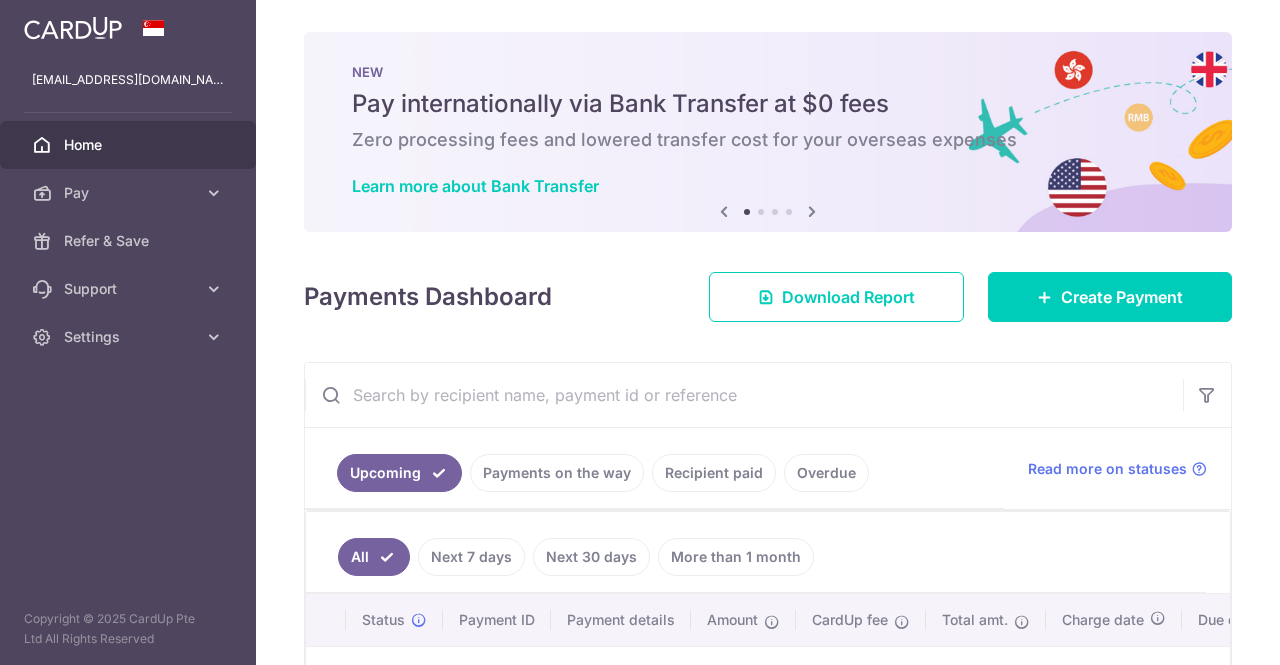 scroll, scrollTop: 0, scrollLeft: 0, axis: both 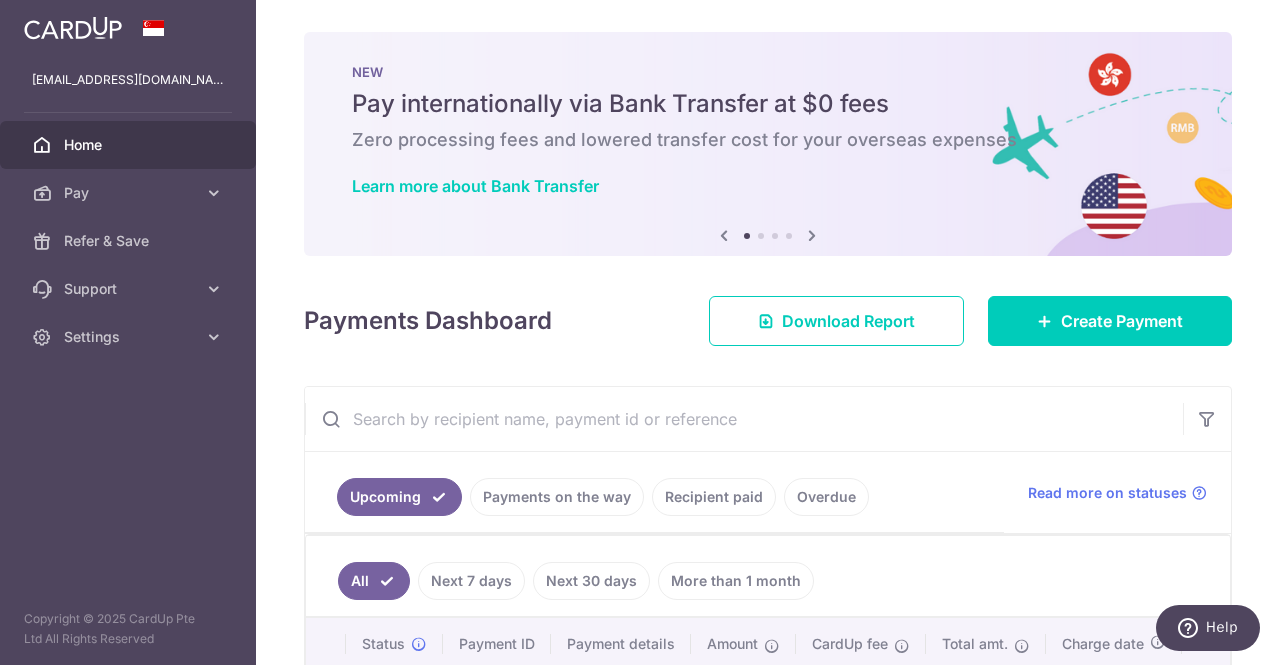 click at bounding box center [812, 235] 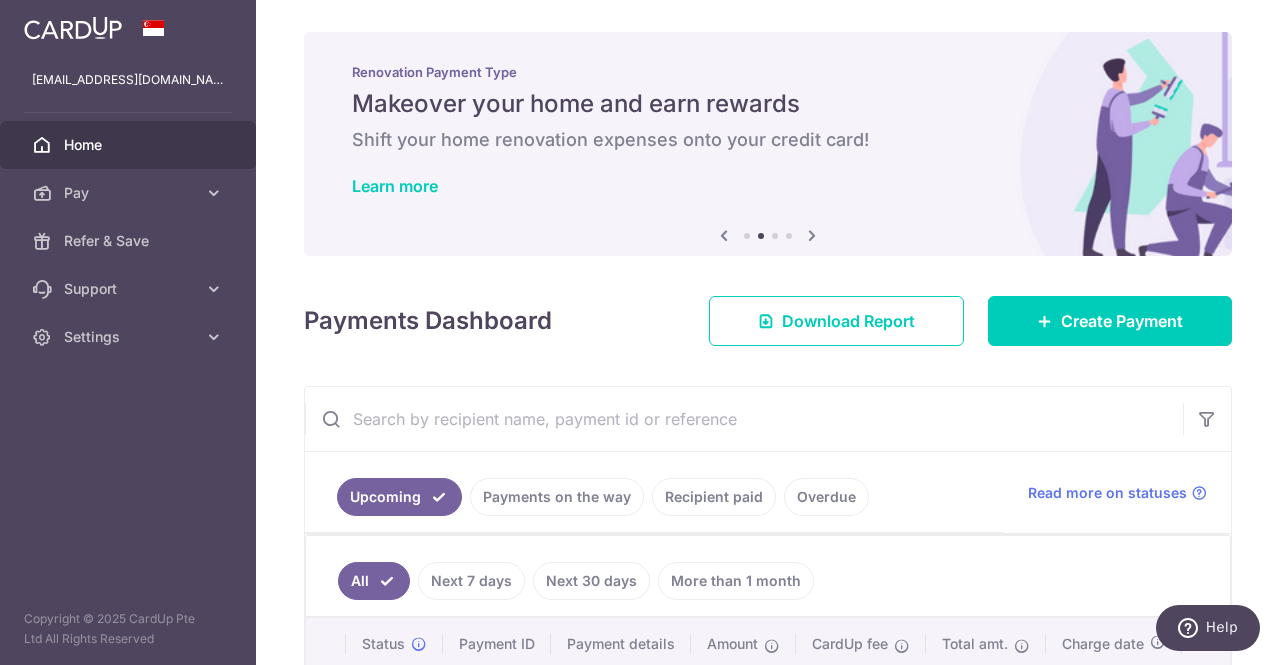 click at bounding box center [812, 235] 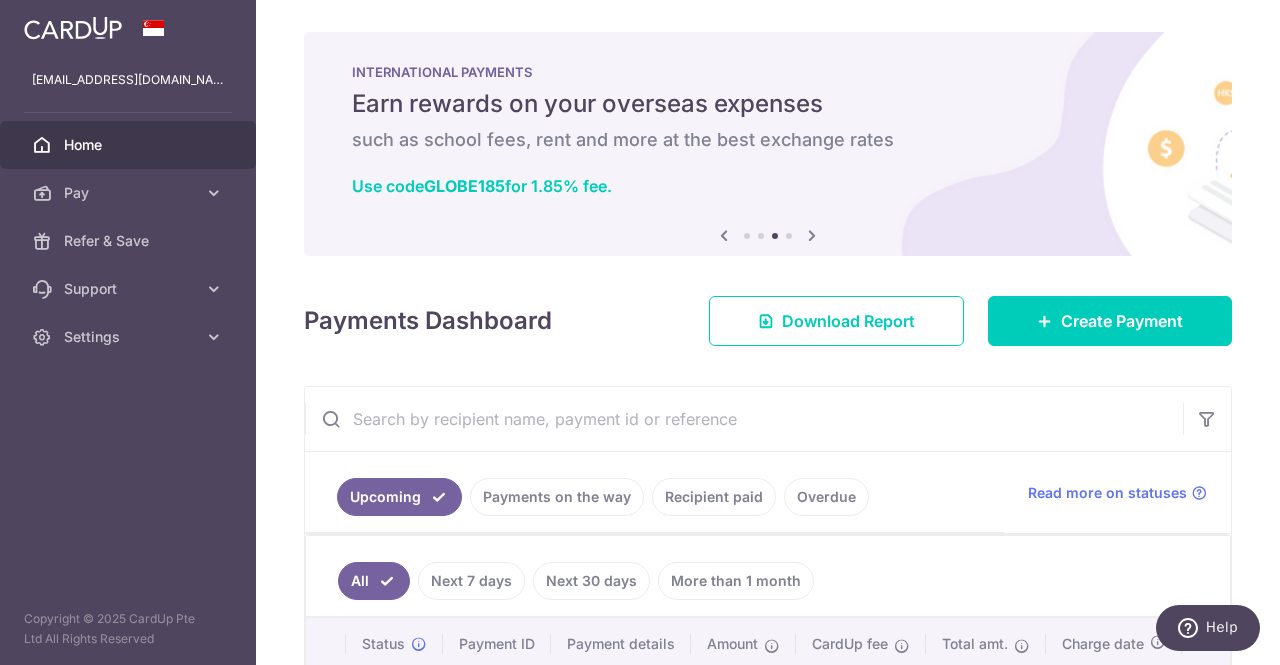 click at bounding box center [812, 235] 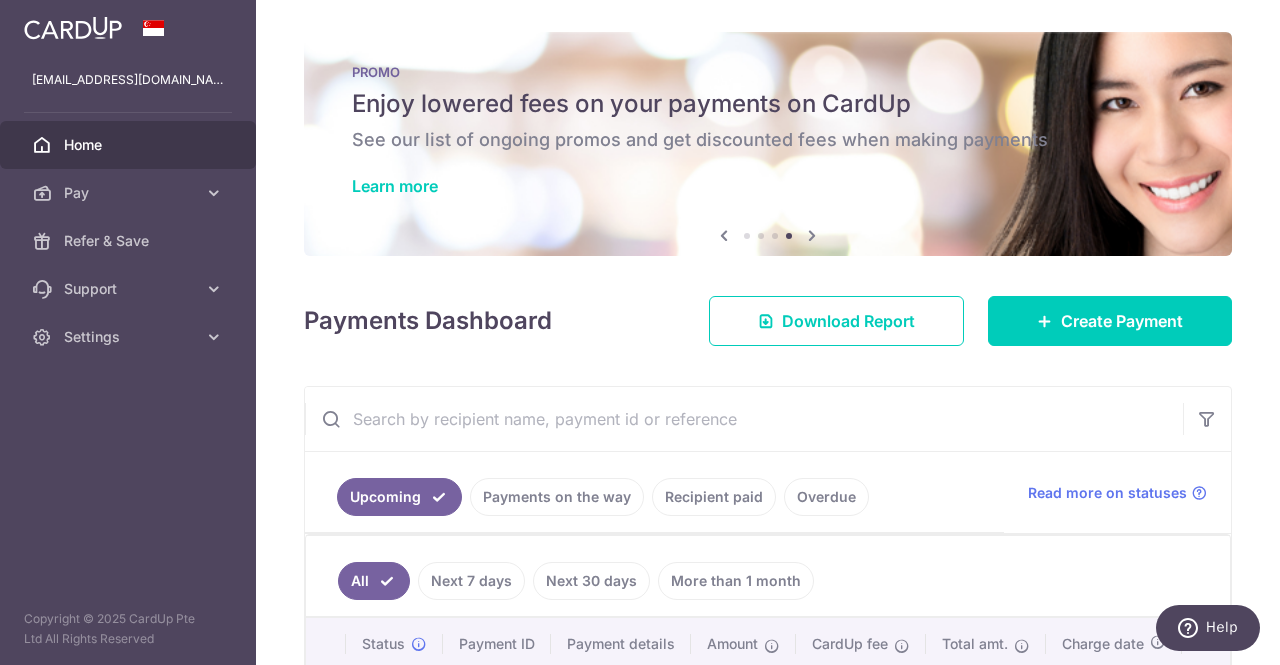click at bounding box center [812, 235] 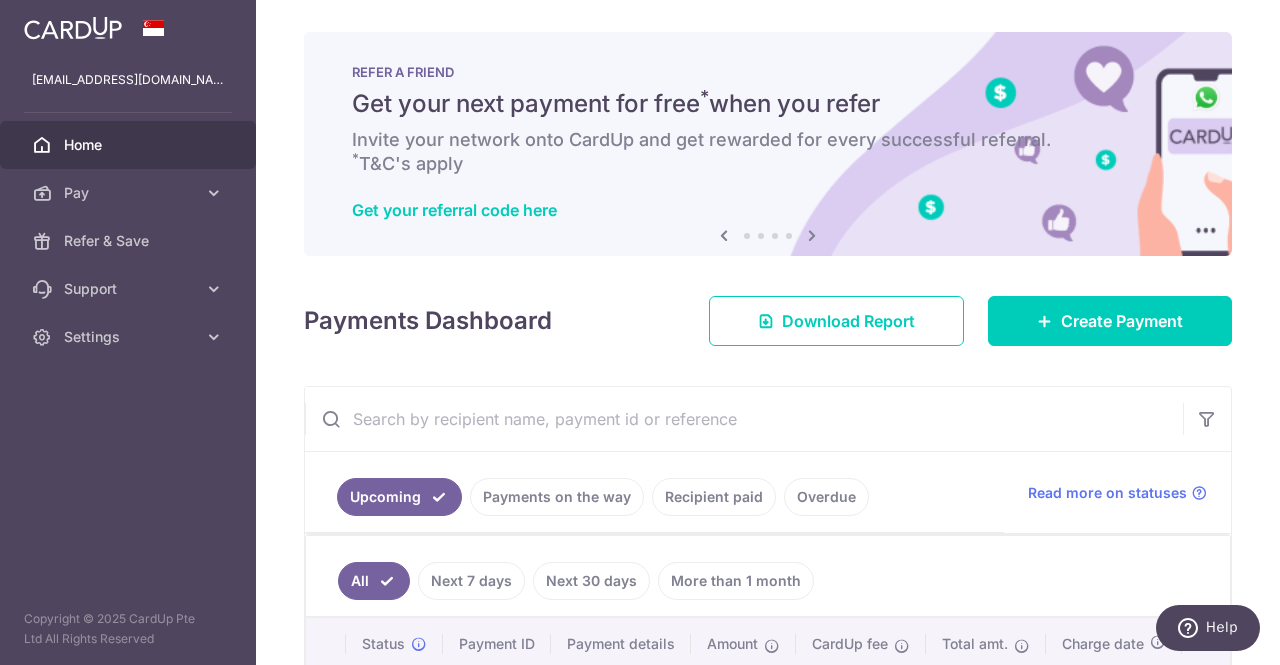 click at bounding box center (812, 235) 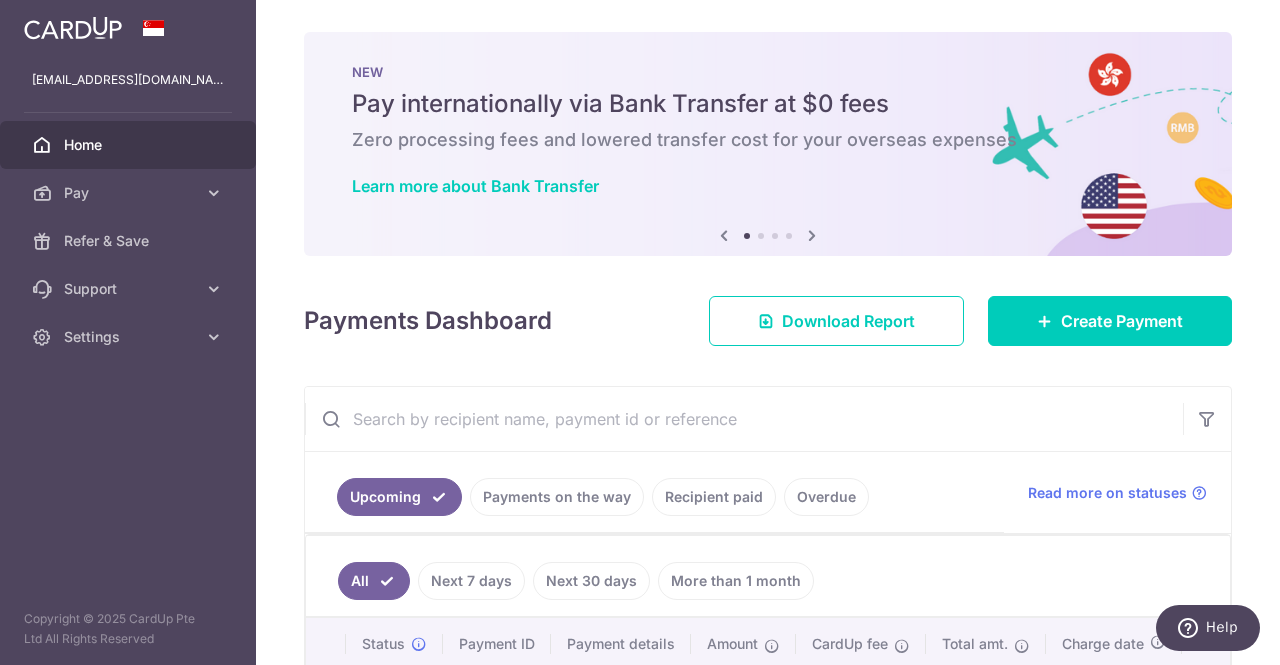 click at bounding box center (812, 235) 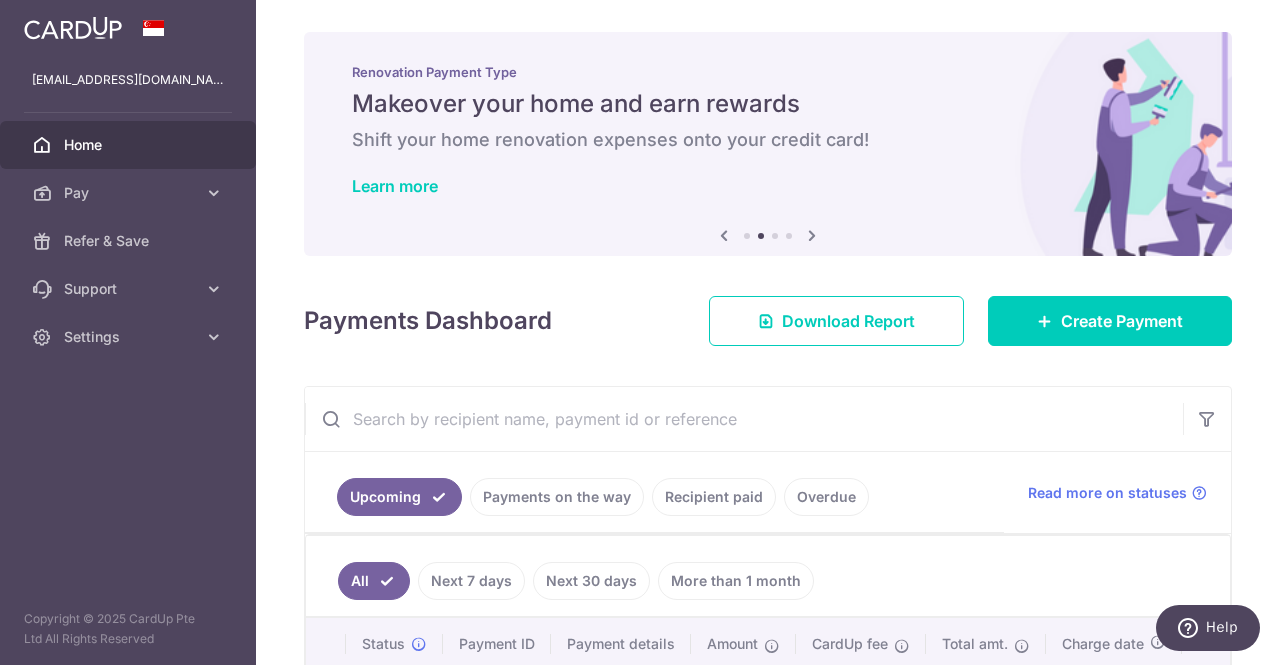 click at bounding box center [812, 235] 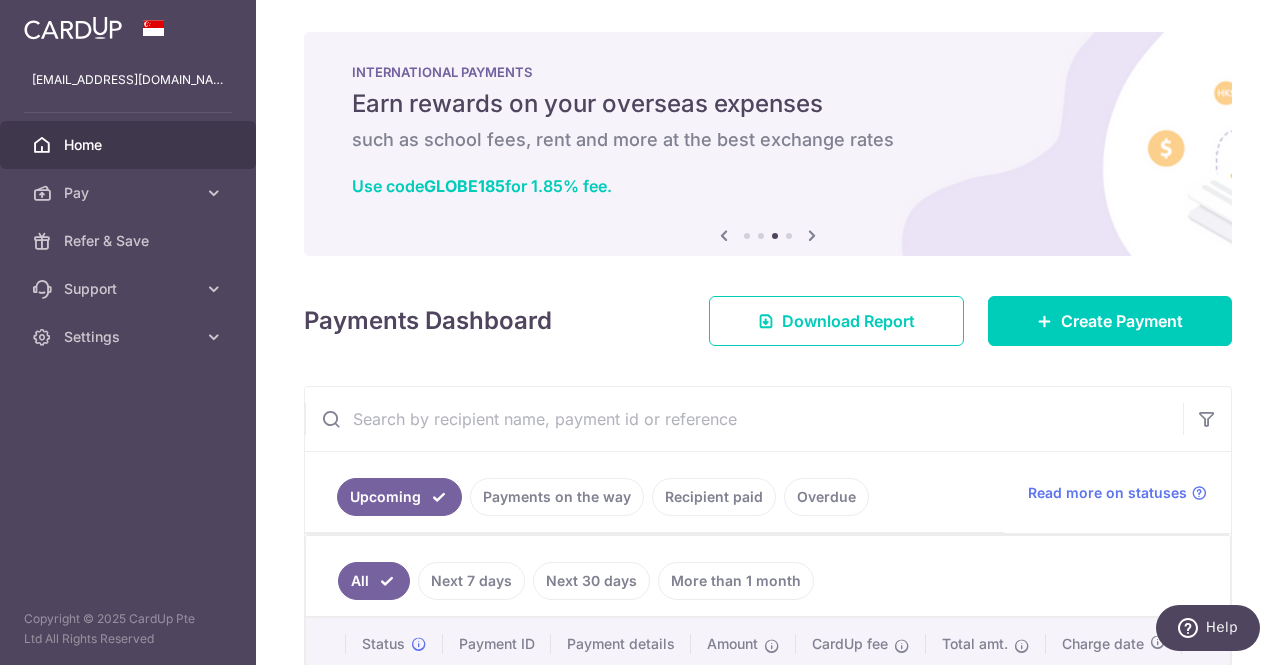 click at bounding box center (812, 235) 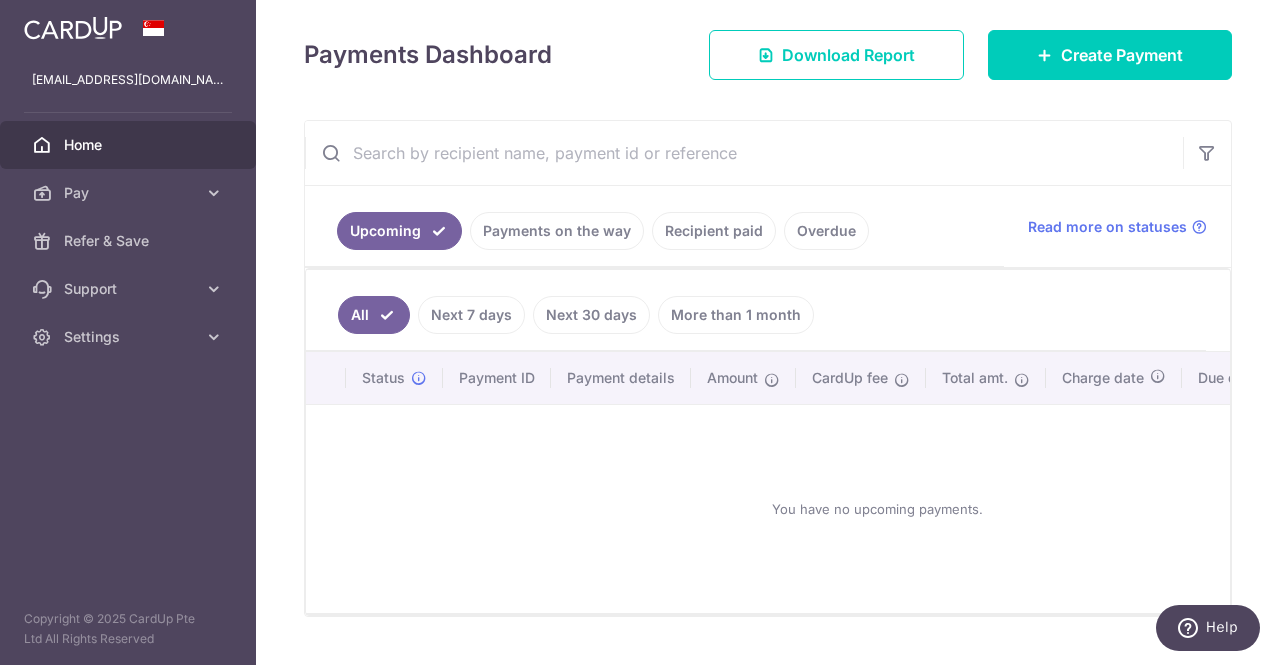 scroll, scrollTop: 264, scrollLeft: 0, axis: vertical 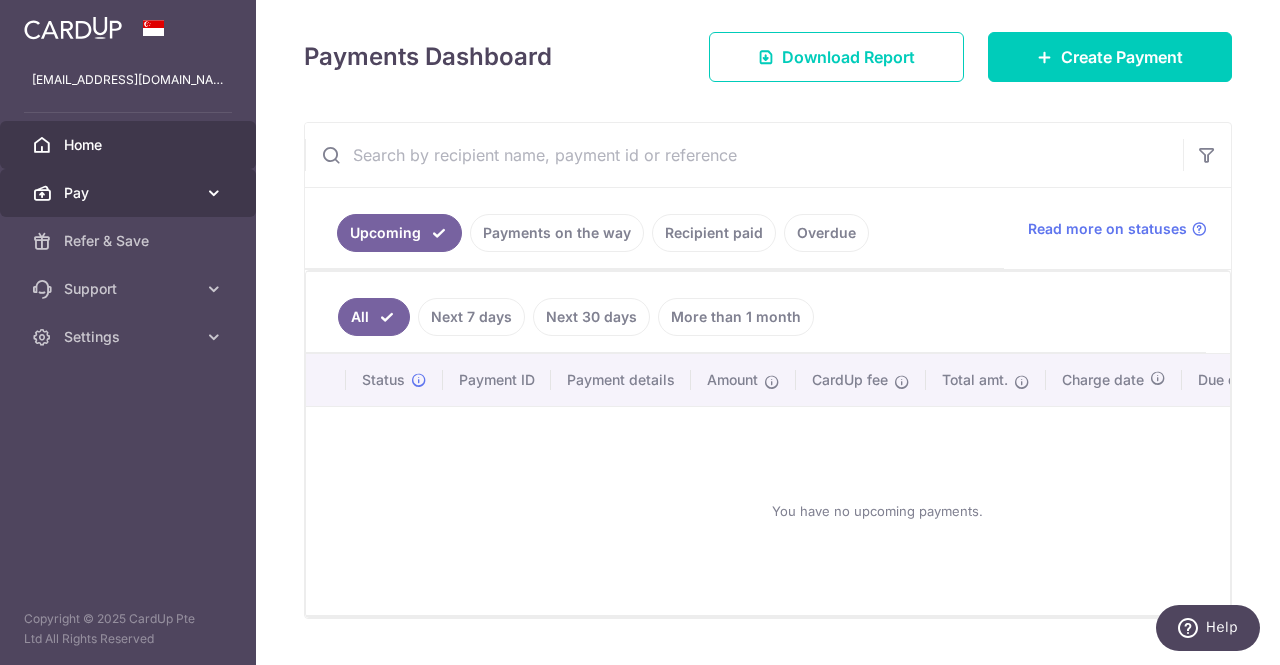 click at bounding box center (214, 193) 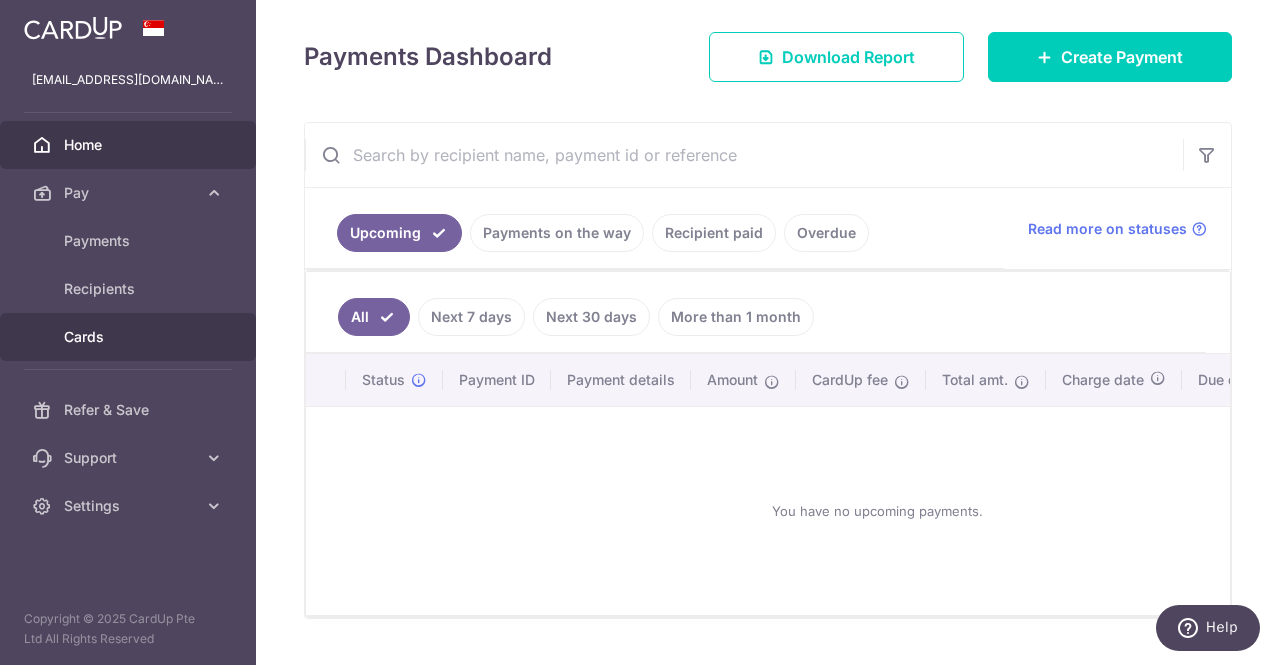 click on "Cards" at bounding box center [130, 337] 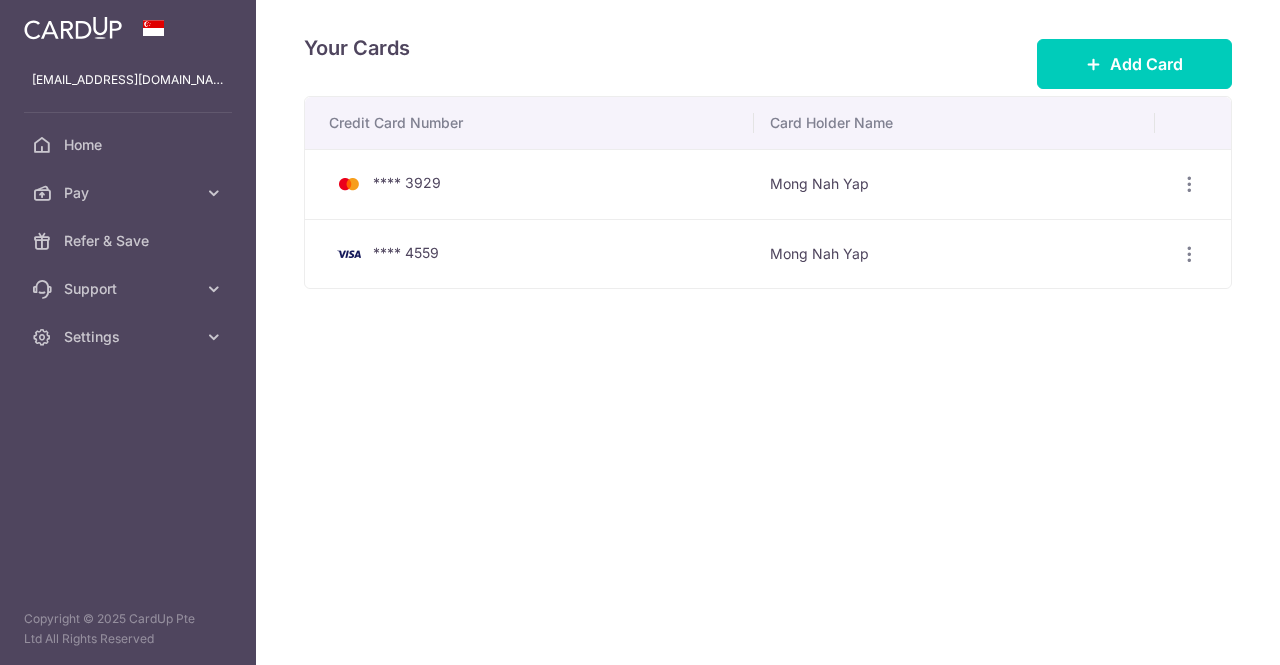 scroll, scrollTop: 0, scrollLeft: 0, axis: both 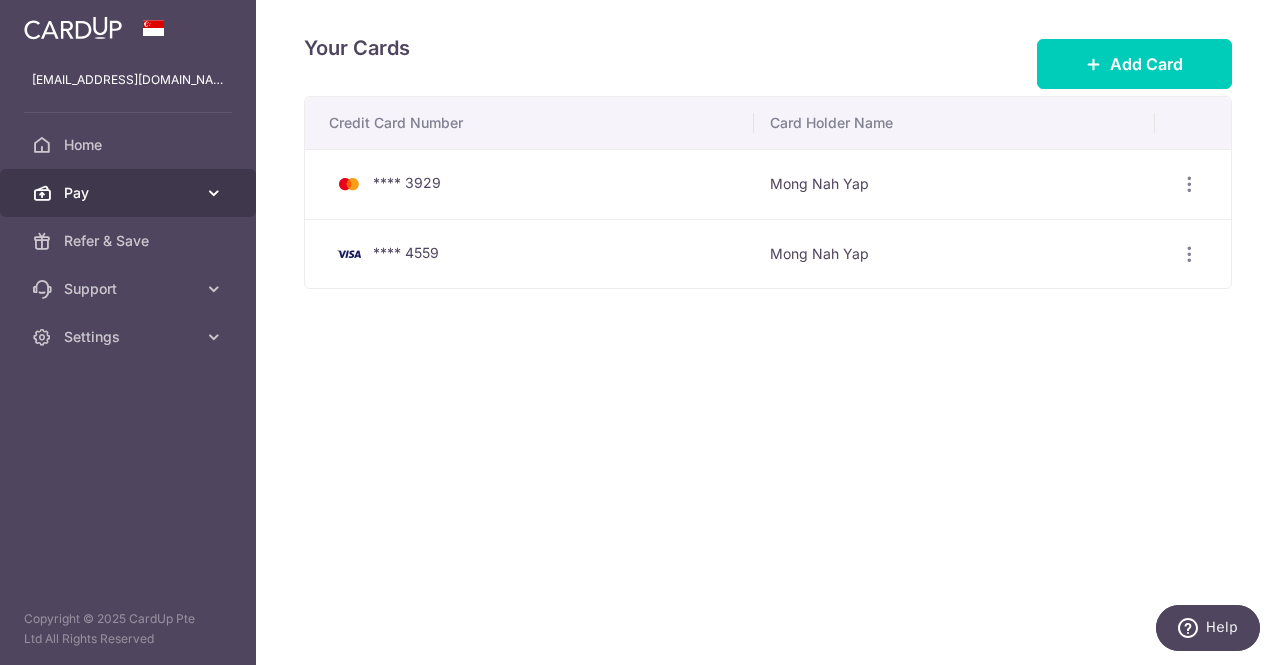 click at bounding box center (214, 193) 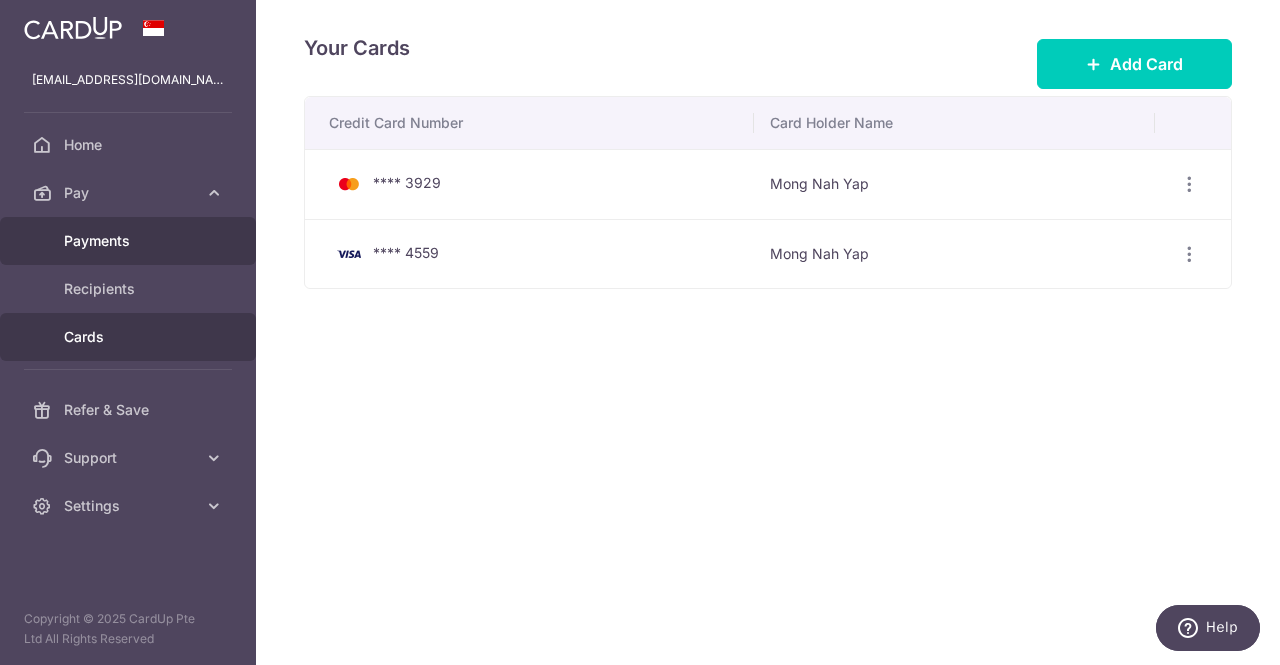 click on "Payments" at bounding box center (128, 241) 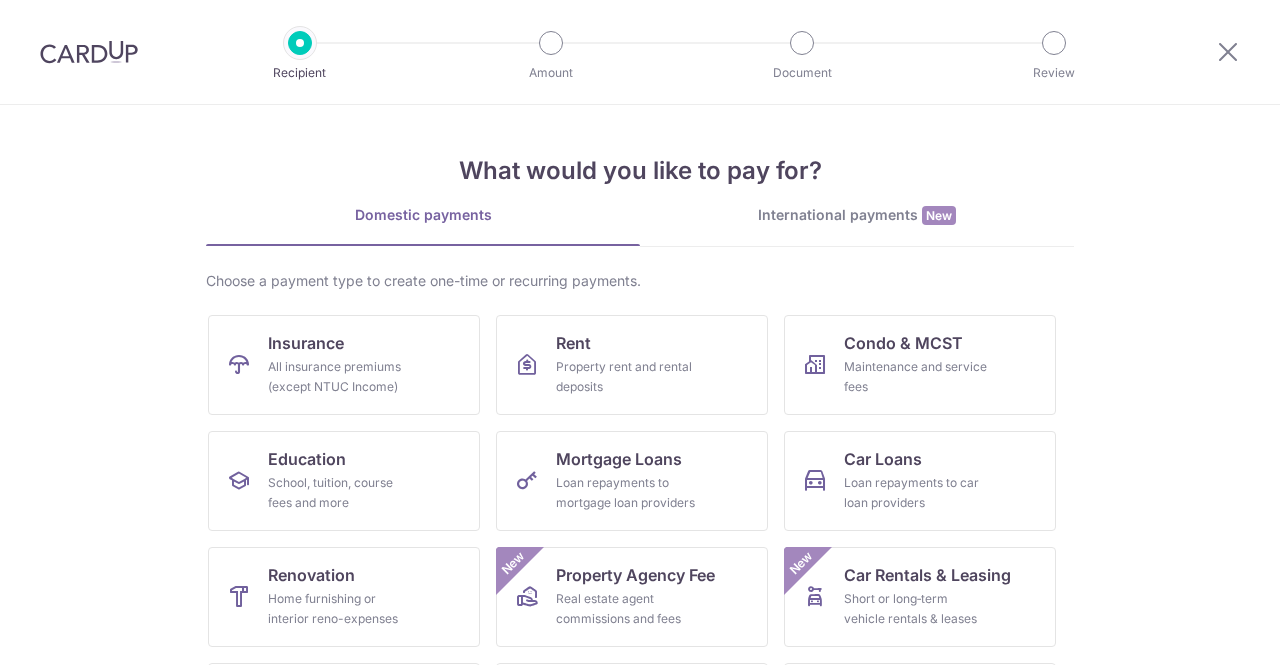 scroll, scrollTop: 0, scrollLeft: 0, axis: both 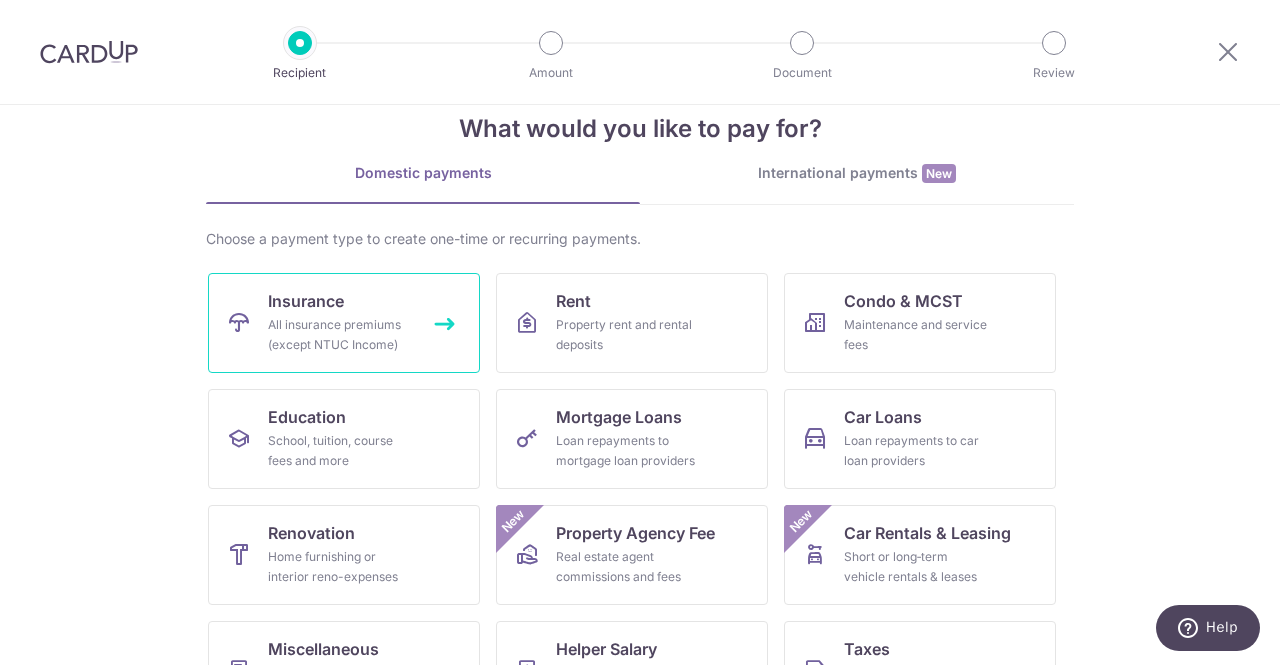 click on "Insurance All insurance premiums (except NTUC Income)" at bounding box center (344, 323) 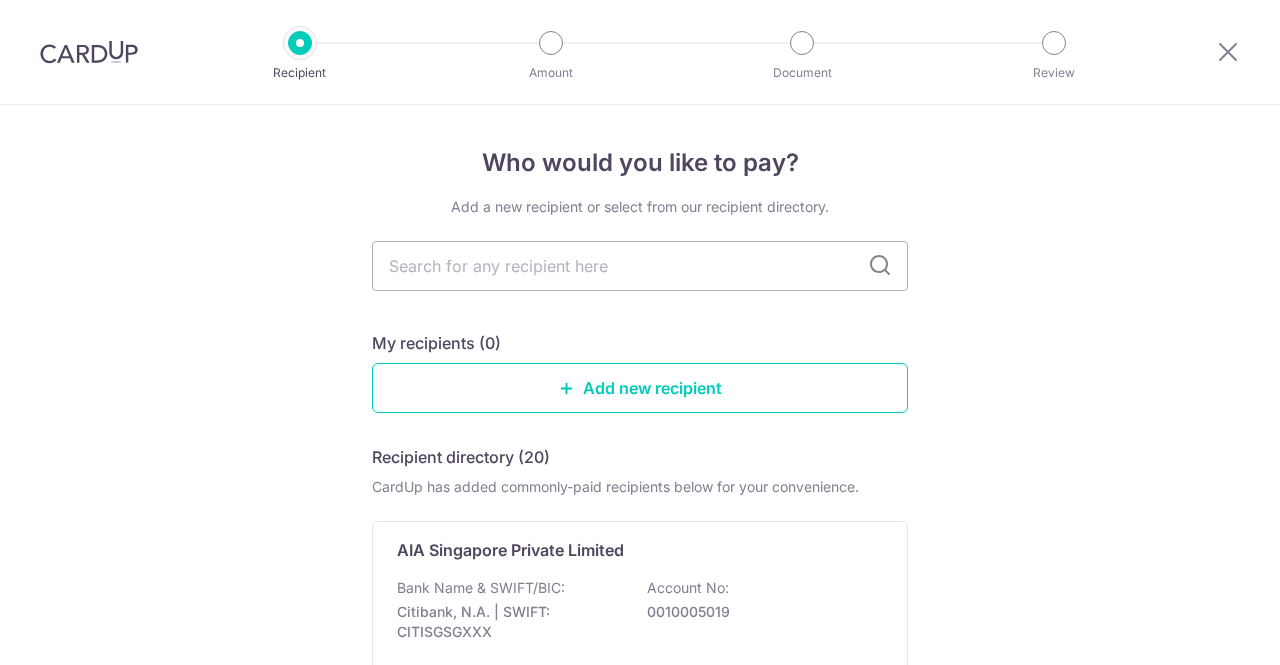 scroll, scrollTop: 0, scrollLeft: 0, axis: both 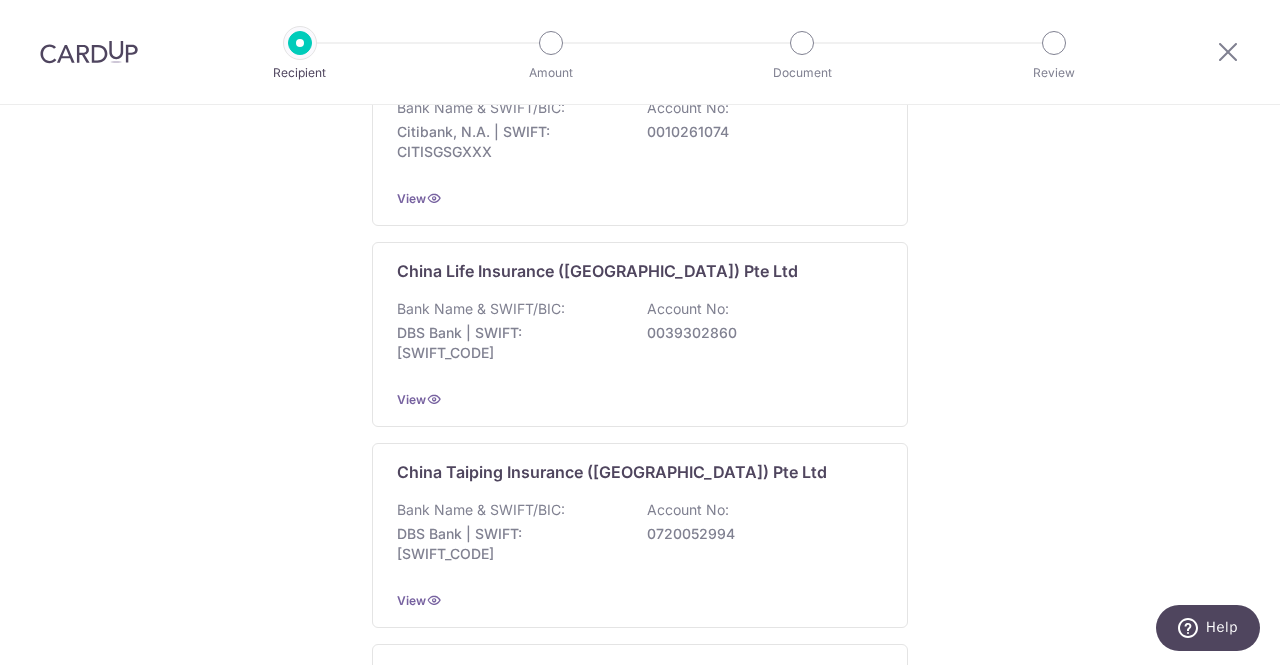 click at bounding box center (1228, 52) 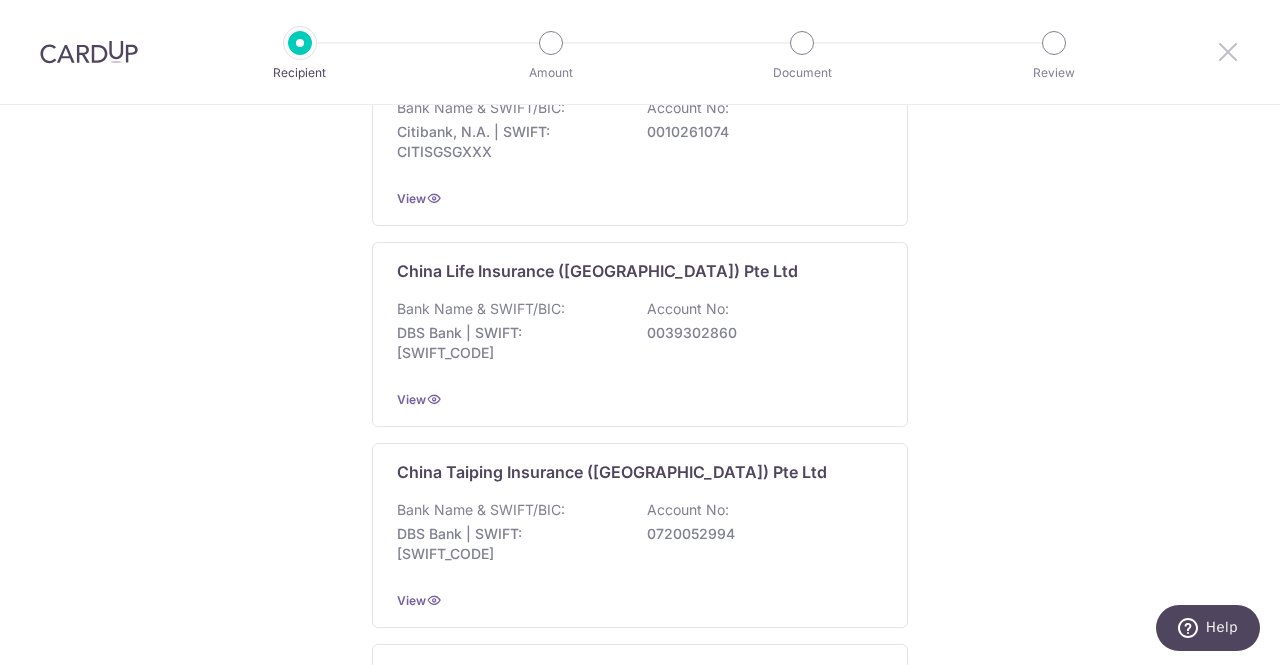 click at bounding box center [1228, 51] 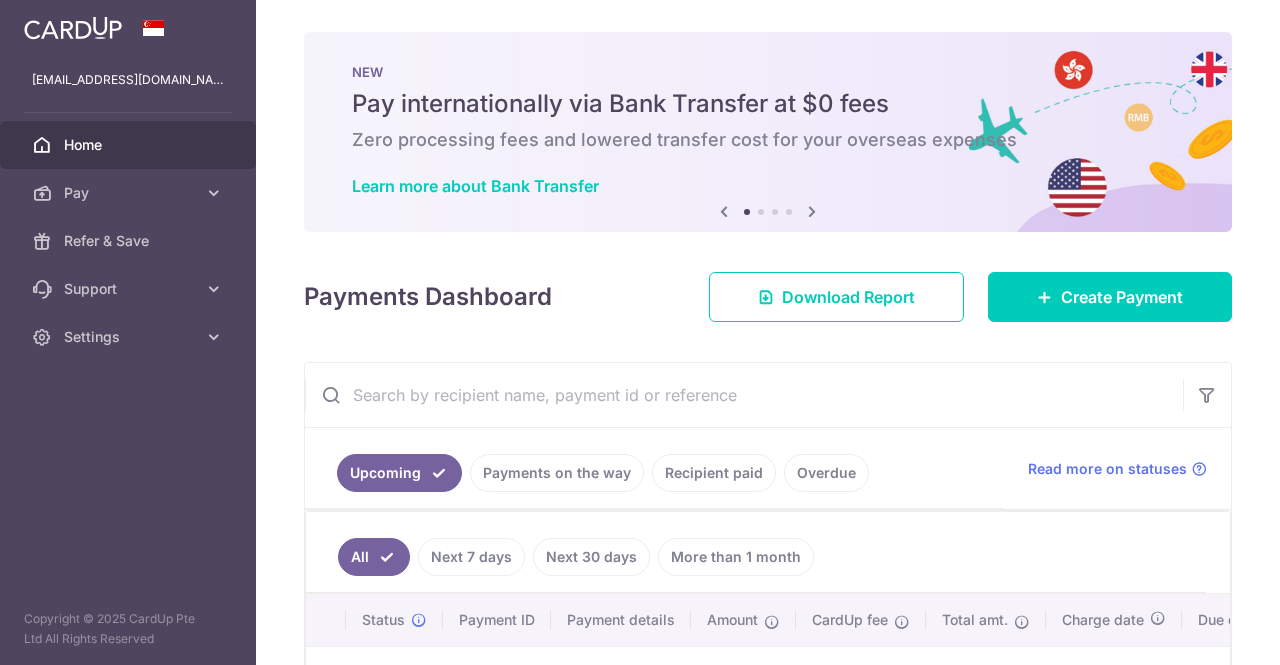 scroll, scrollTop: 0, scrollLeft: 0, axis: both 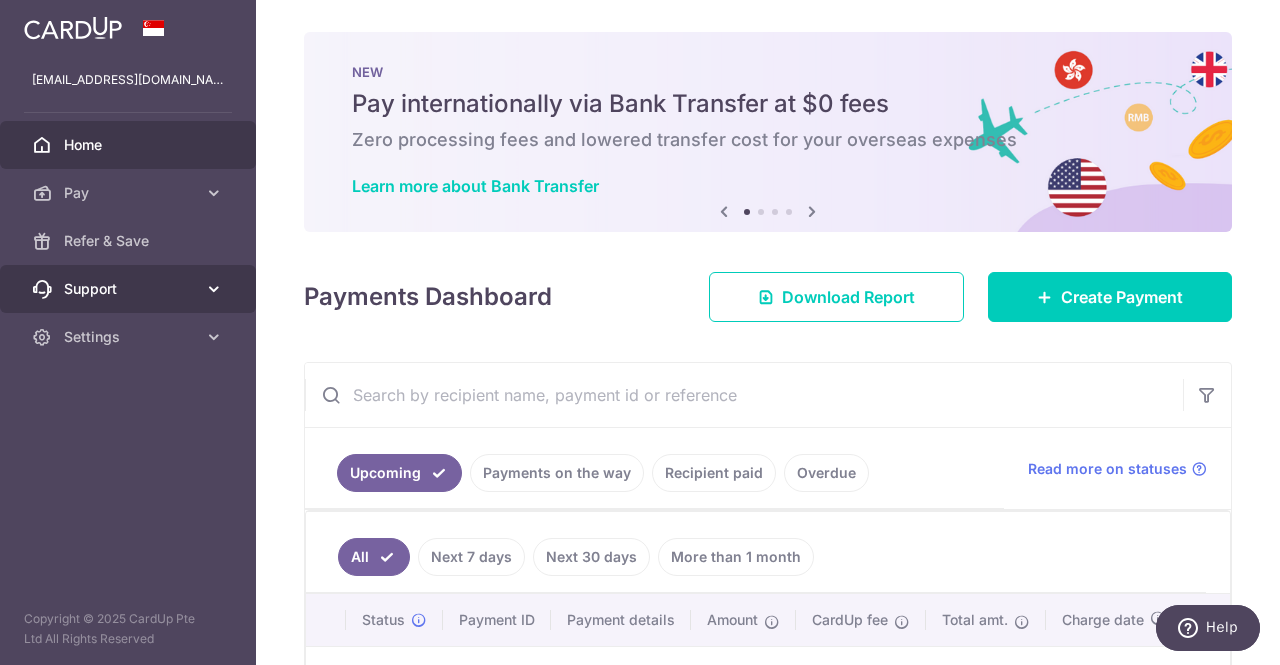 click at bounding box center [214, 289] 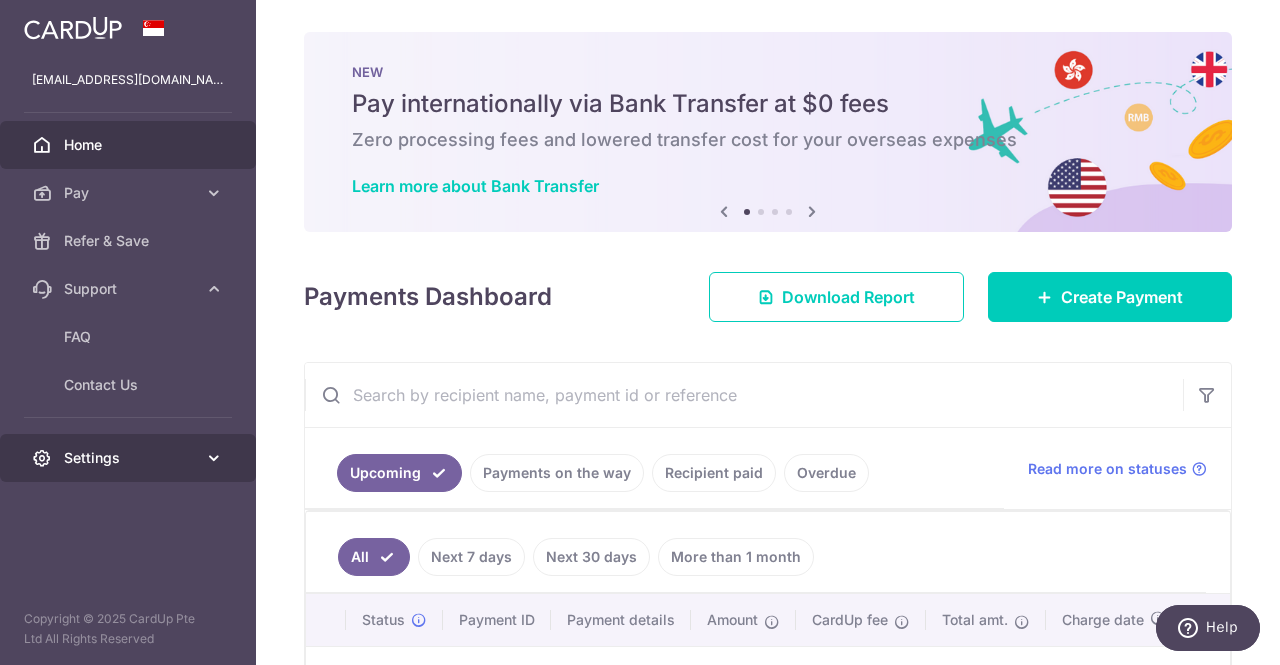 click on "Settings" at bounding box center (128, 458) 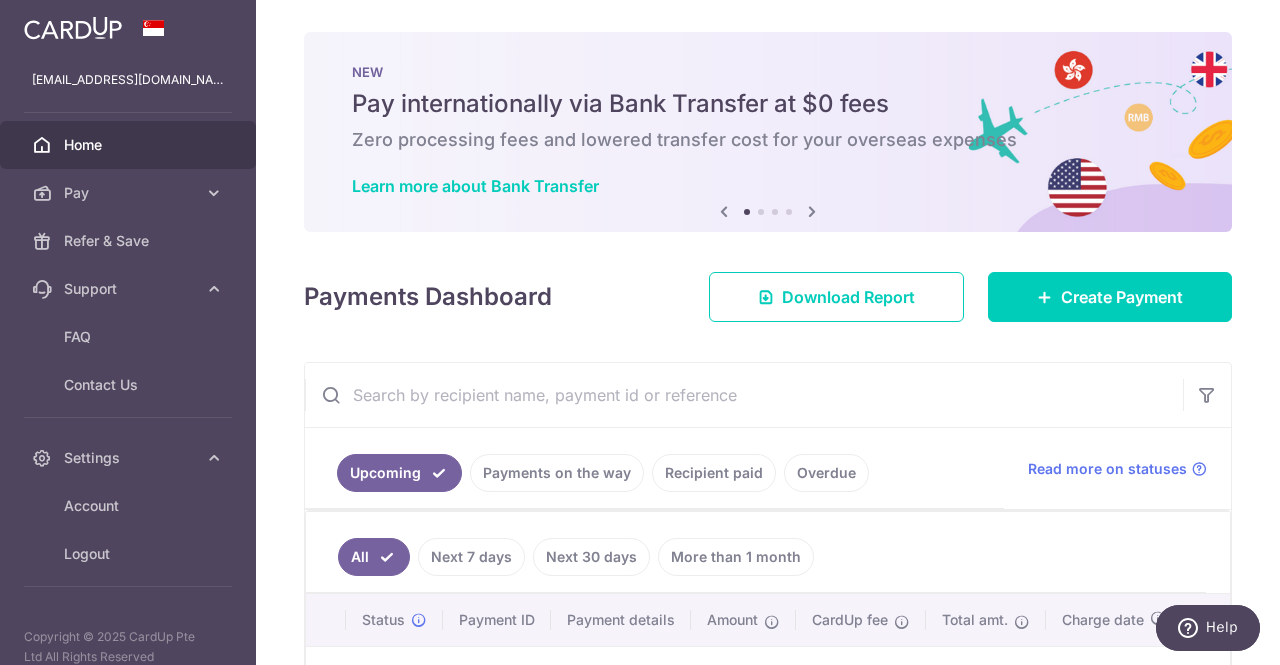 click on "Home" at bounding box center [130, 145] 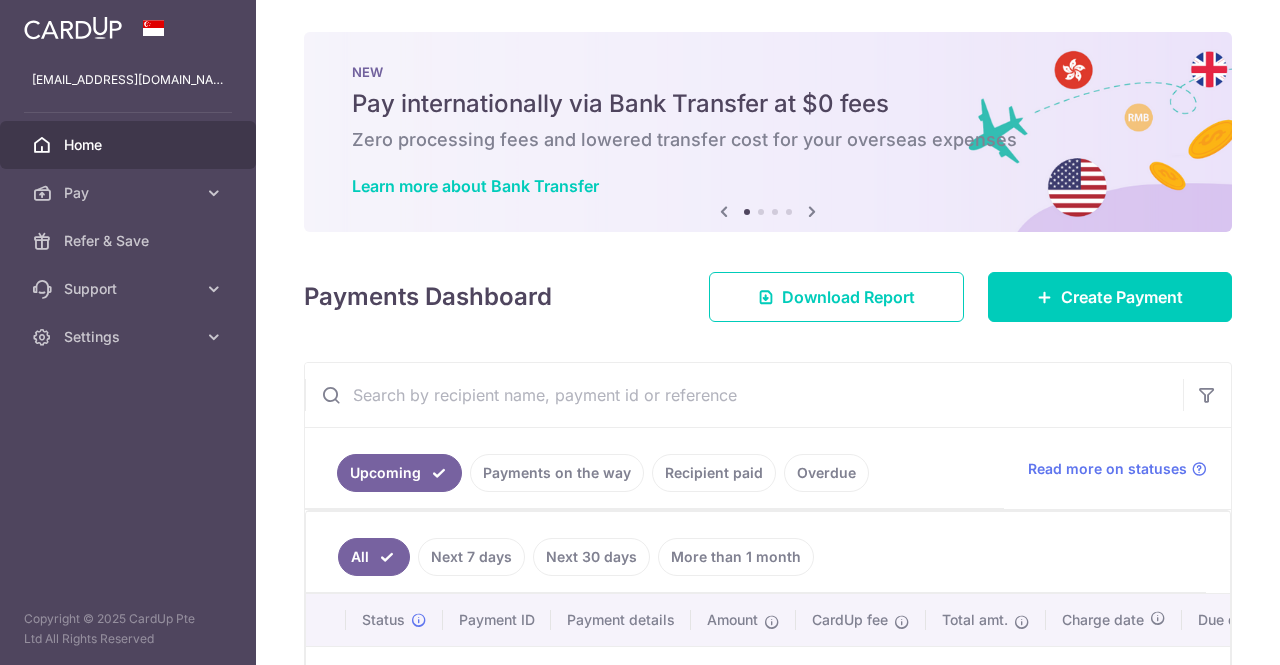 scroll, scrollTop: 0, scrollLeft: 0, axis: both 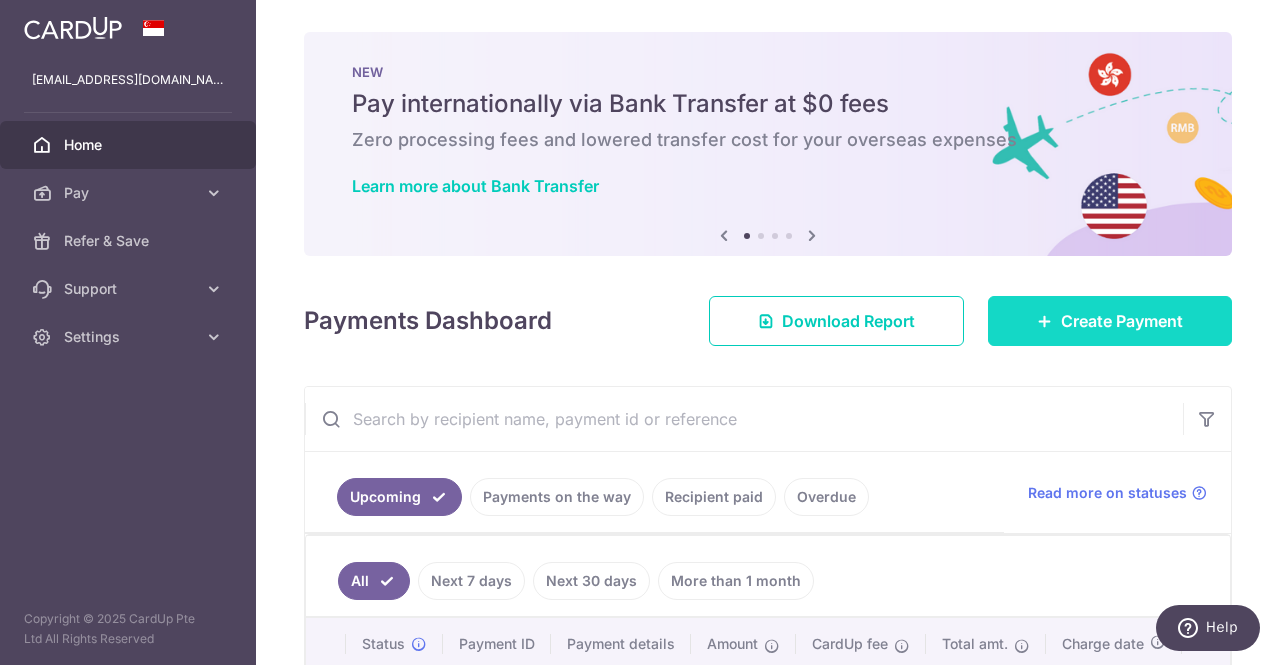 click at bounding box center (1045, 321) 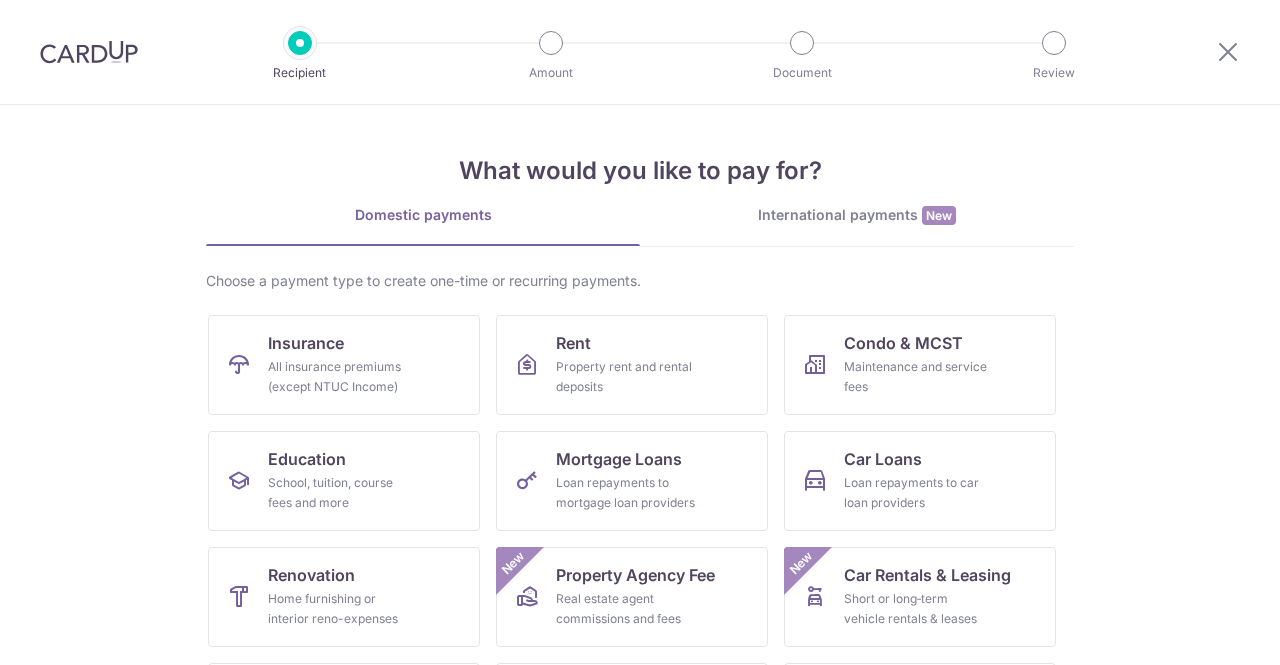 scroll, scrollTop: 0, scrollLeft: 0, axis: both 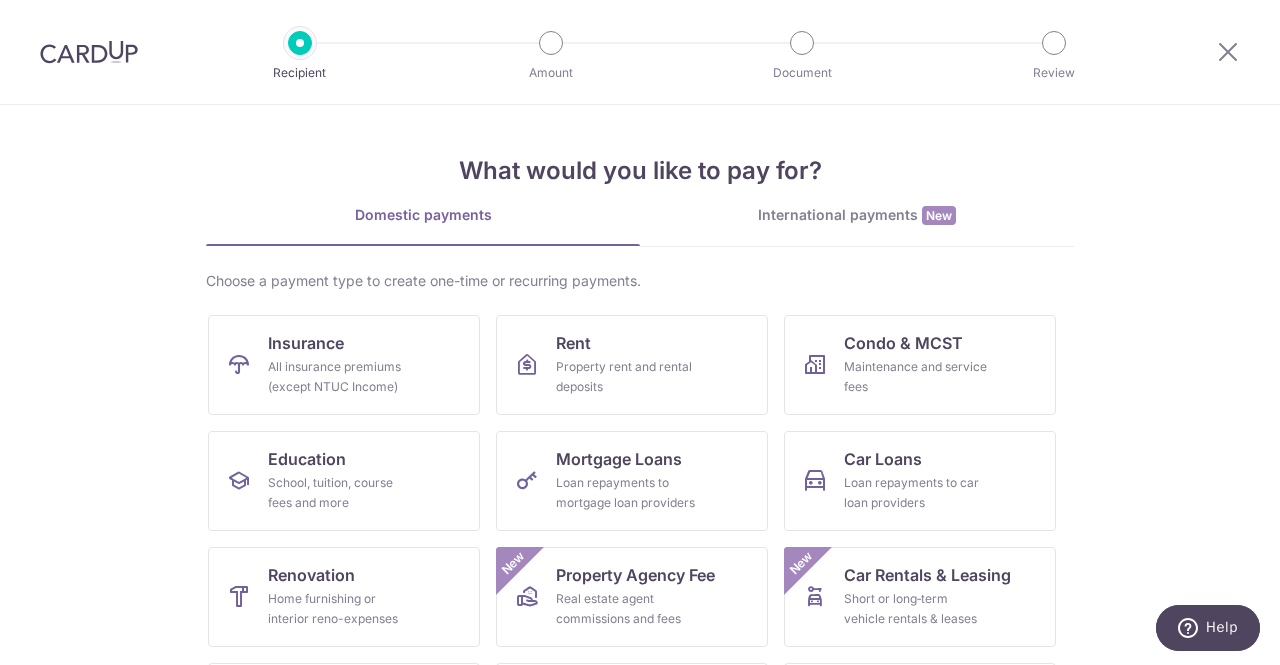 click on "International payments
New" at bounding box center (857, 215) 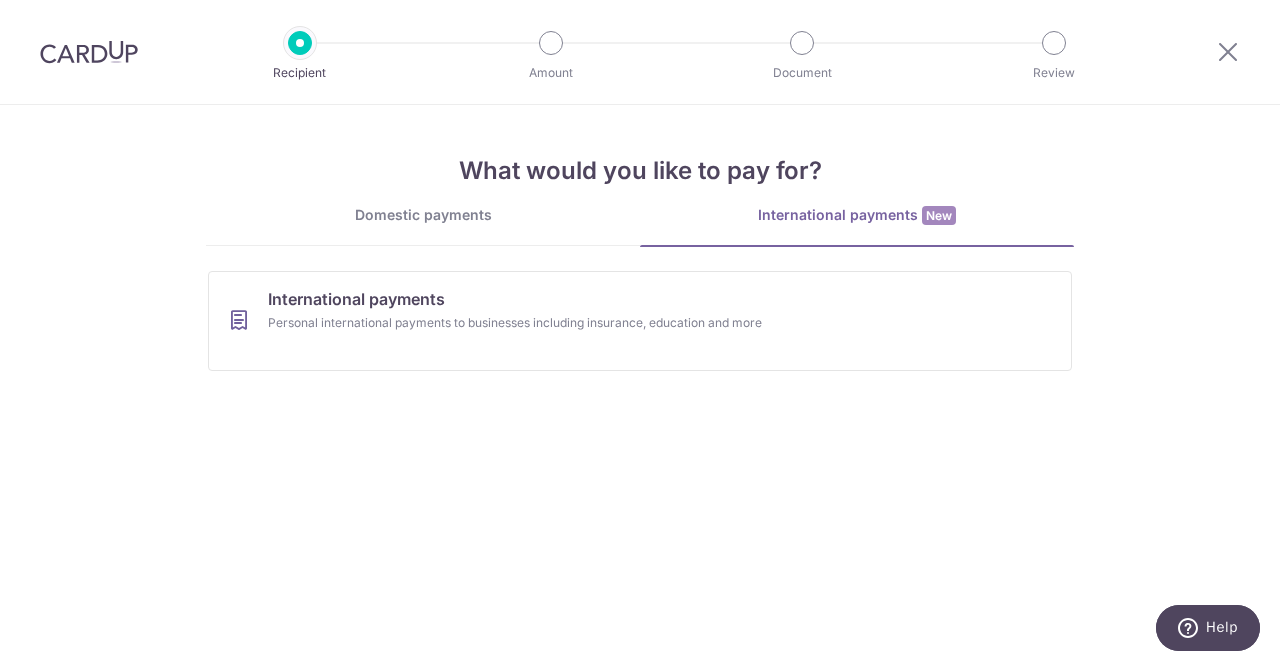 click on "Domestic payments" at bounding box center [423, 215] 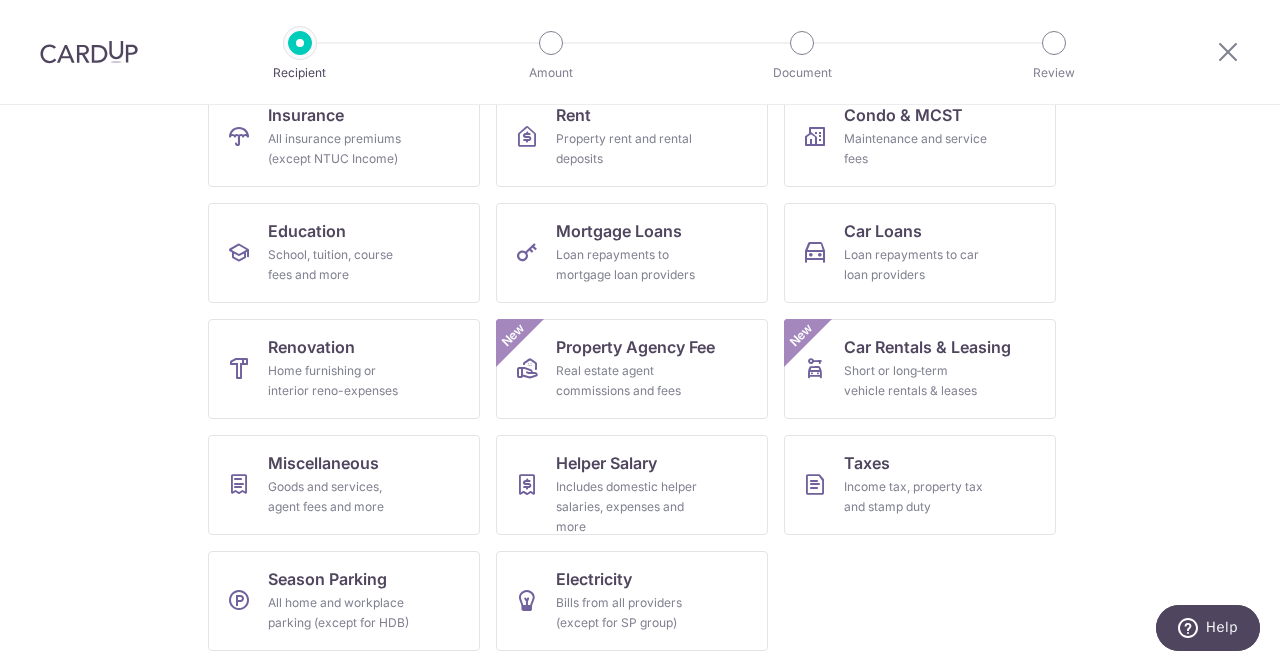 scroll, scrollTop: 0, scrollLeft: 0, axis: both 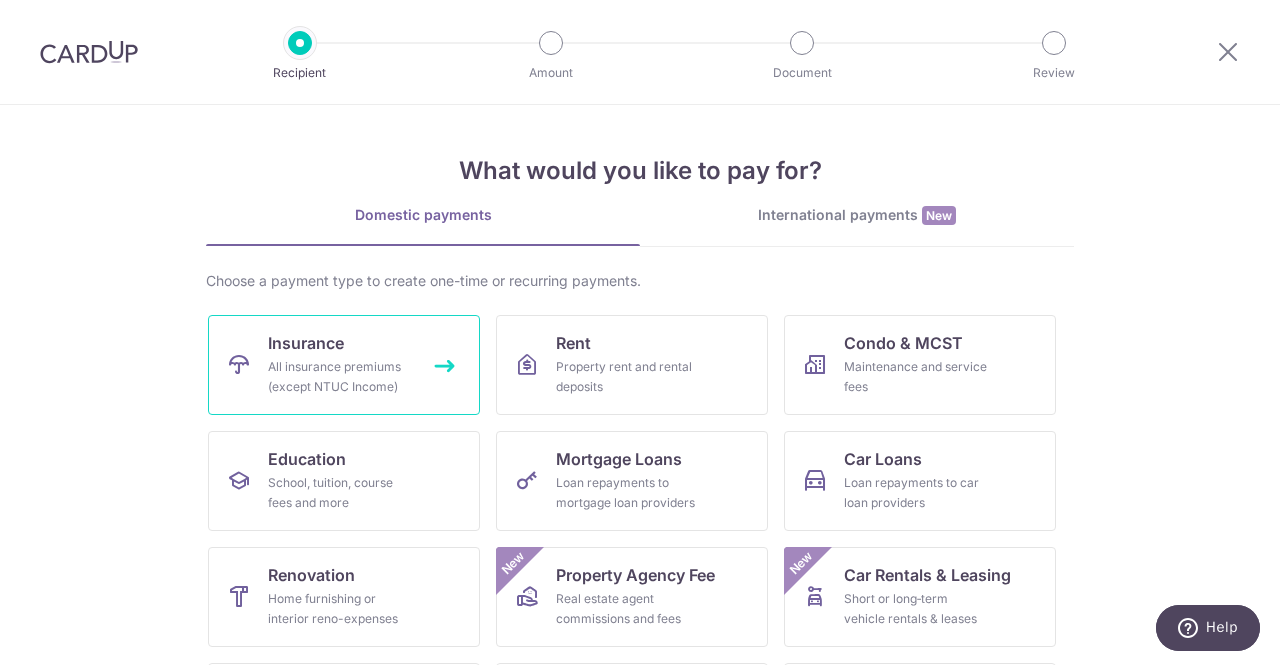 click on "Insurance" at bounding box center [306, 343] 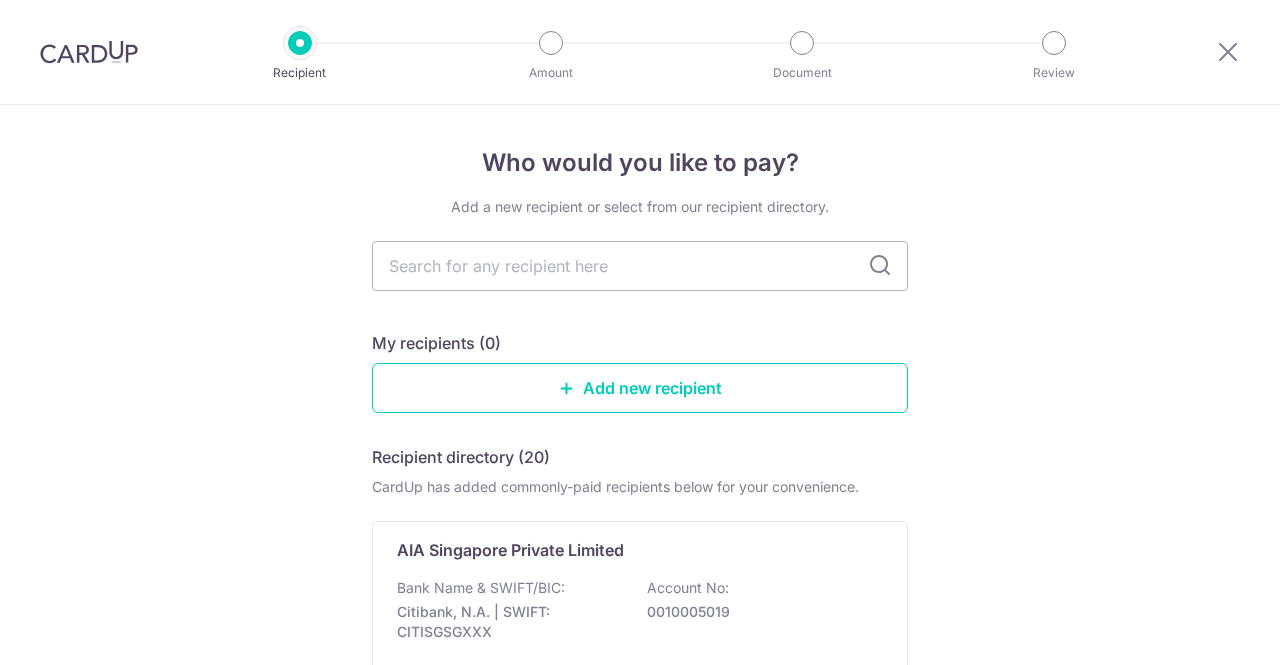 scroll, scrollTop: 0, scrollLeft: 0, axis: both 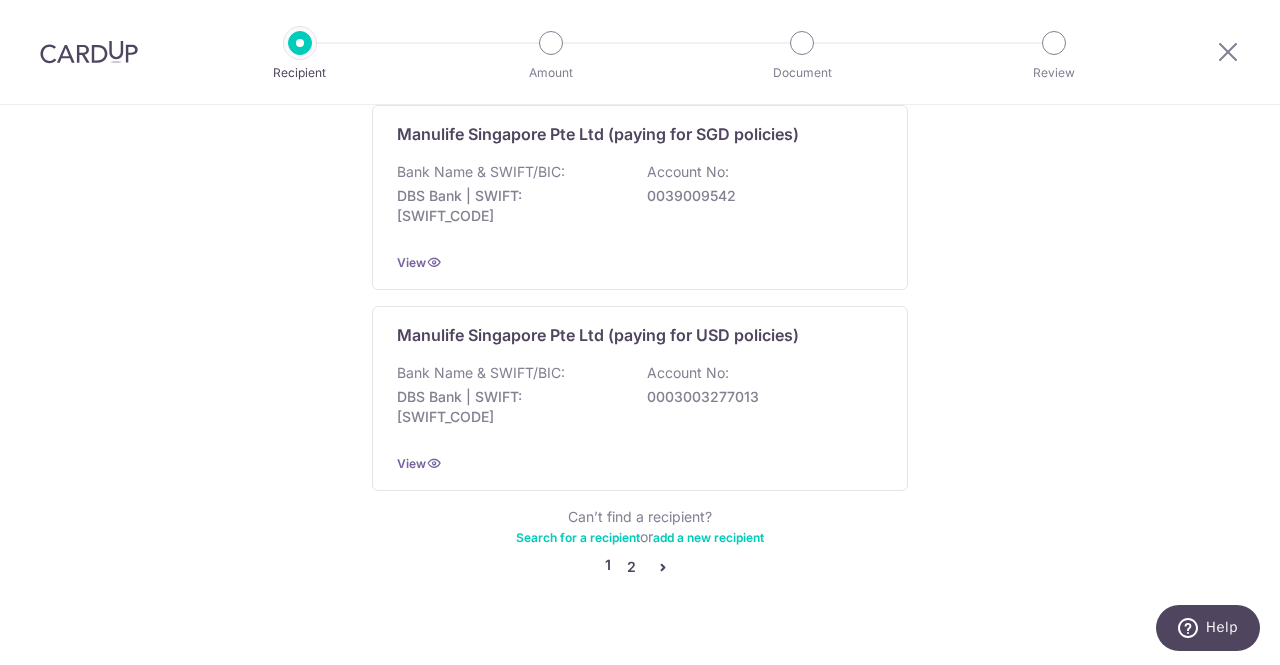 click on "2" at bounding box center [631, 567] 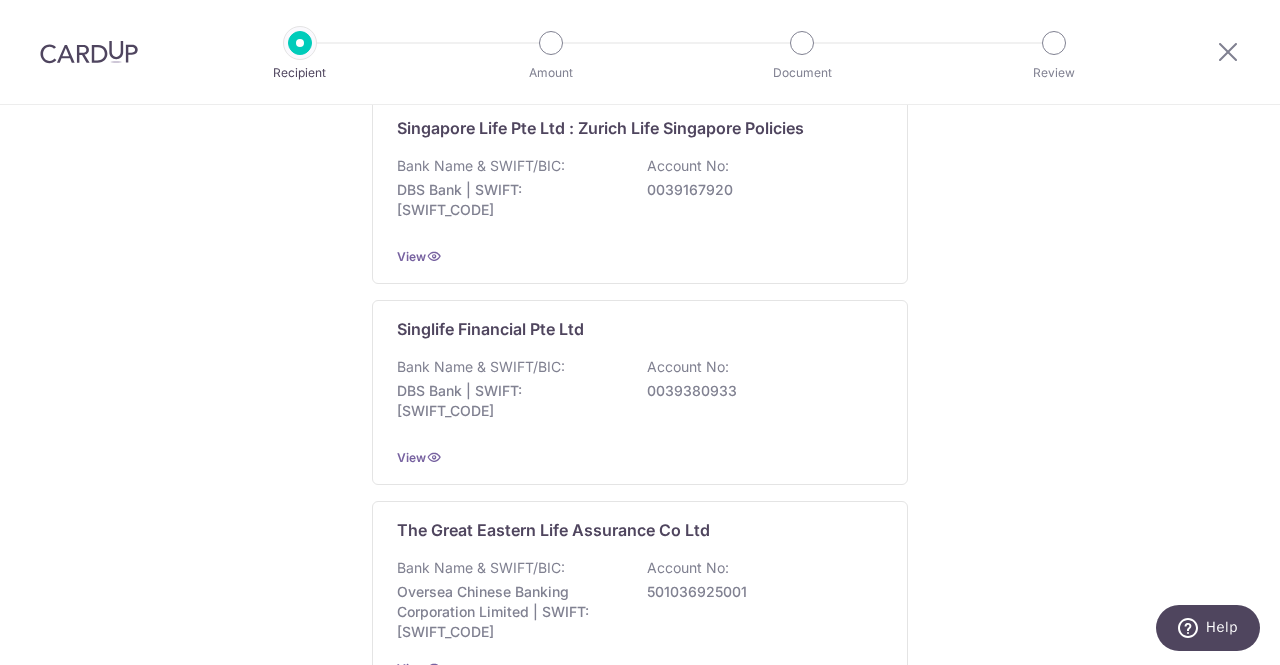 scroll, scrollTop: 2064, scrollLeft: 0, axis: vertical 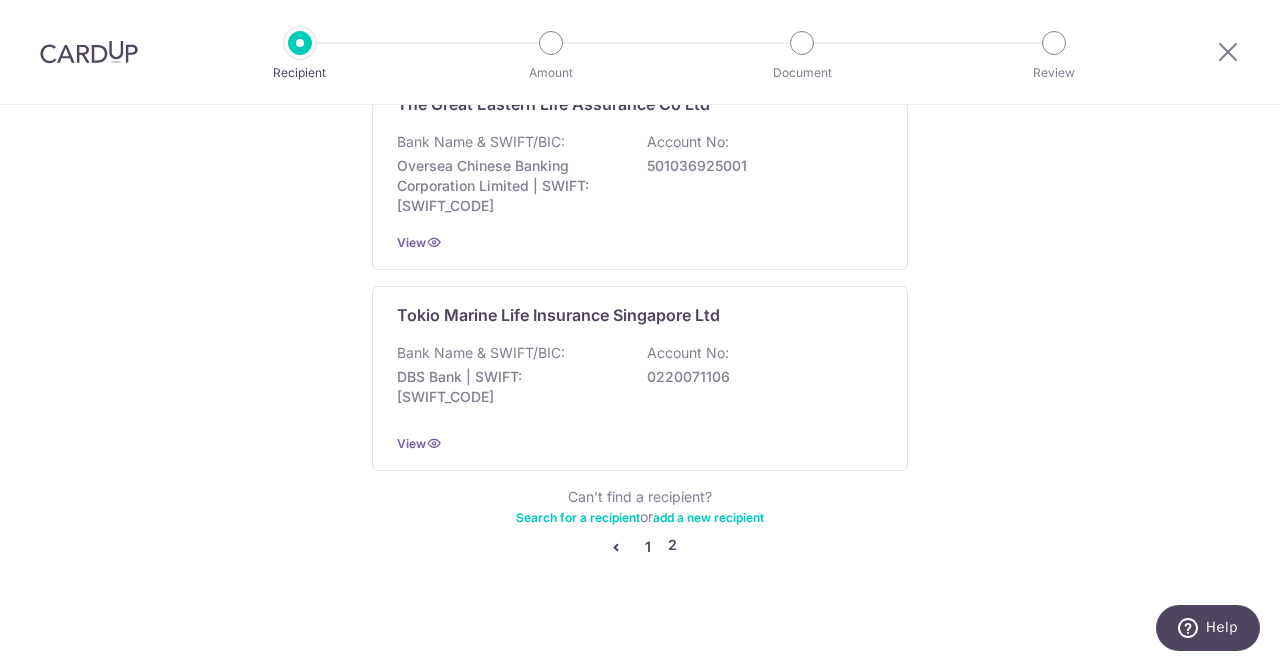 click on "1" at bounding box center (648, 547) 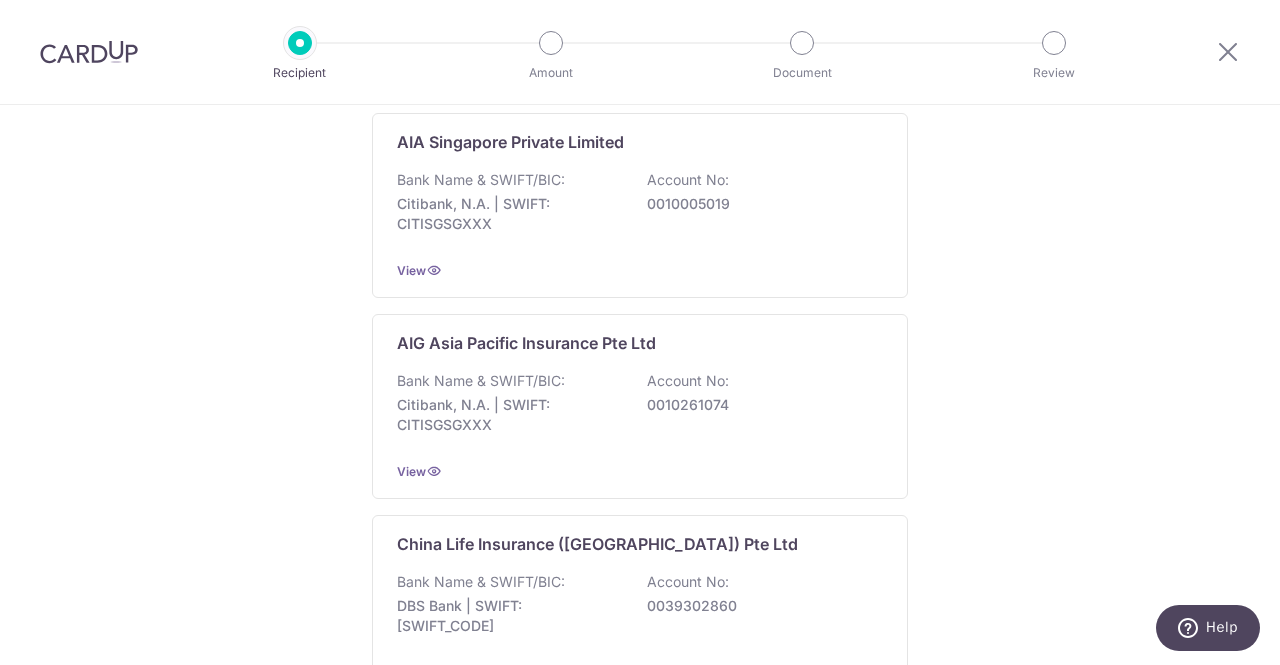 scroll, scrollTop: 398, scrollLeft: 0, axis: vertical 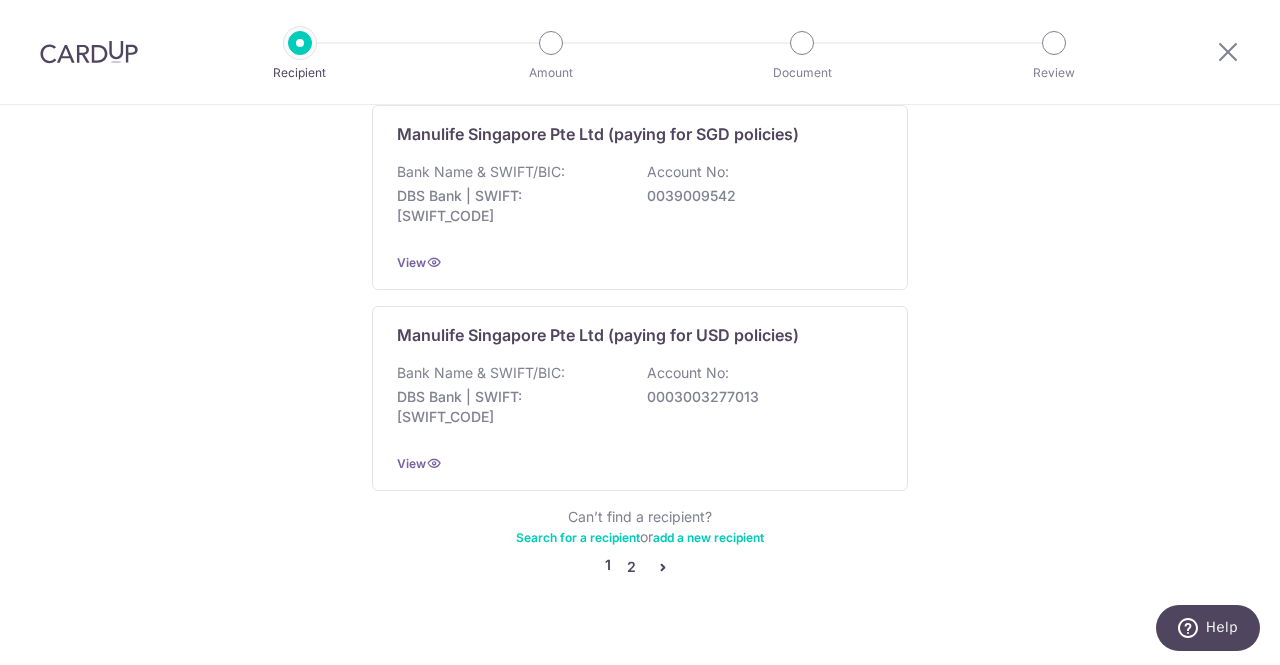 click on "2" at bounding box center [631, 567] 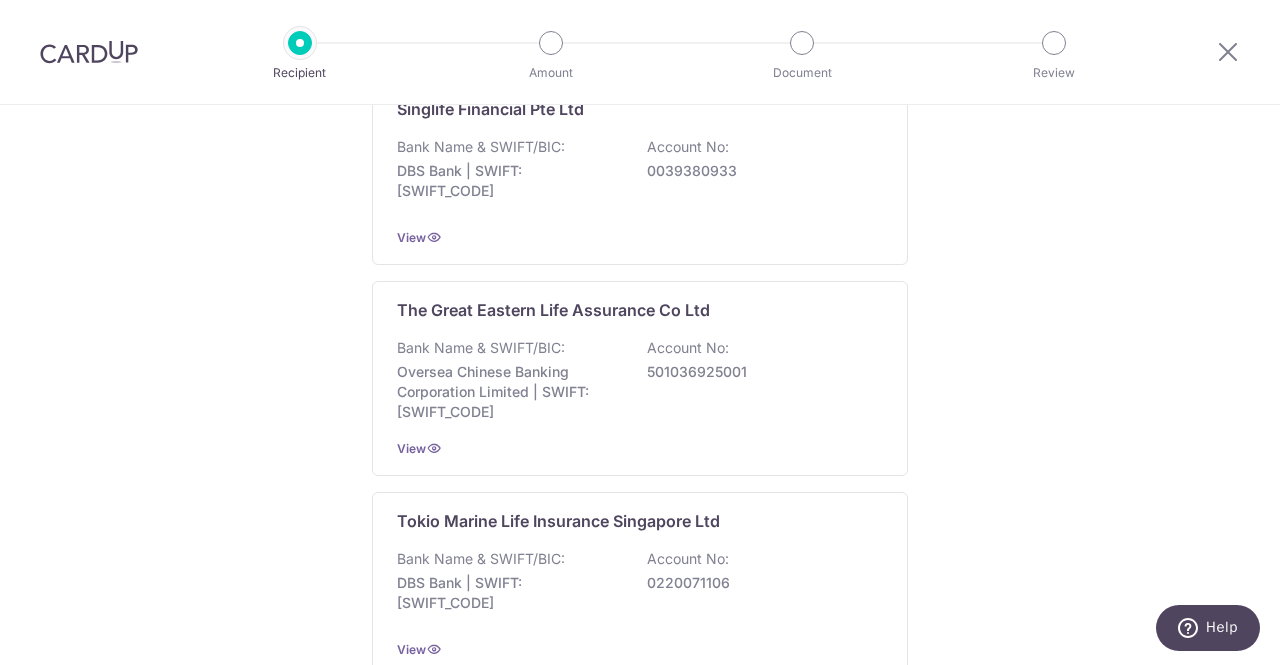 scroll, scrollTop: 1854, scrollLeft: 0, axis: vertical 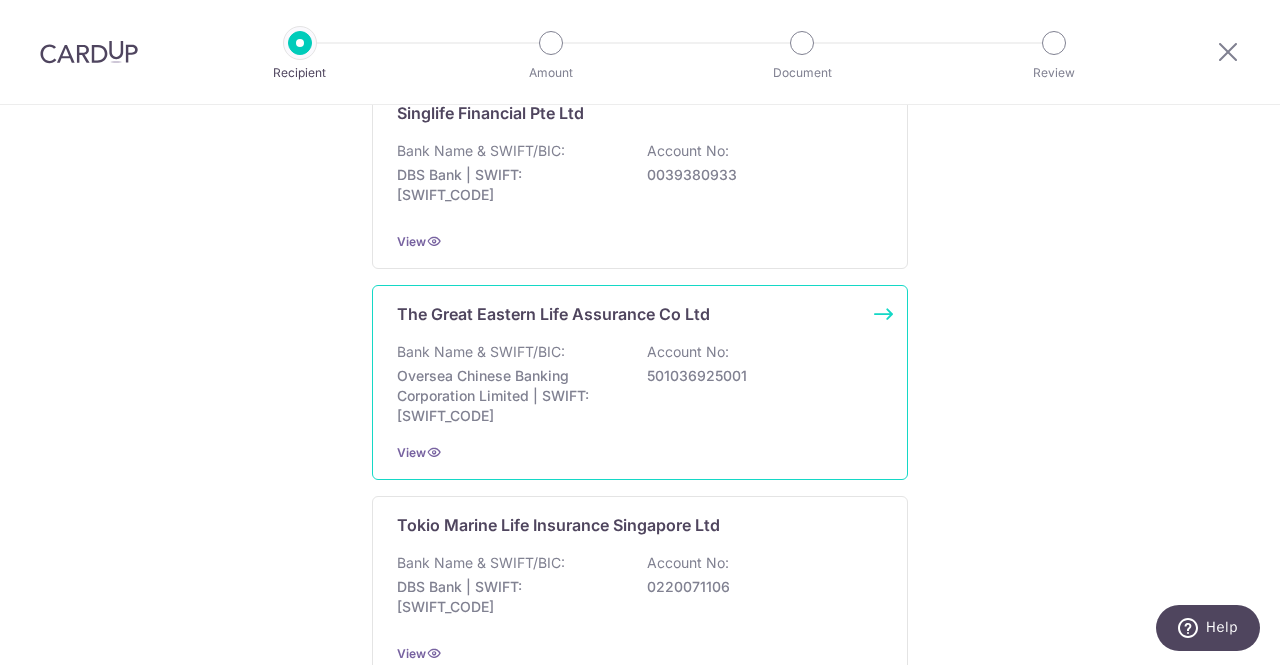click on "Oversea Chinese Banking Corporation Limited | SWIFT: [SWIFT_CODE]" at bounding box center (509, 396) 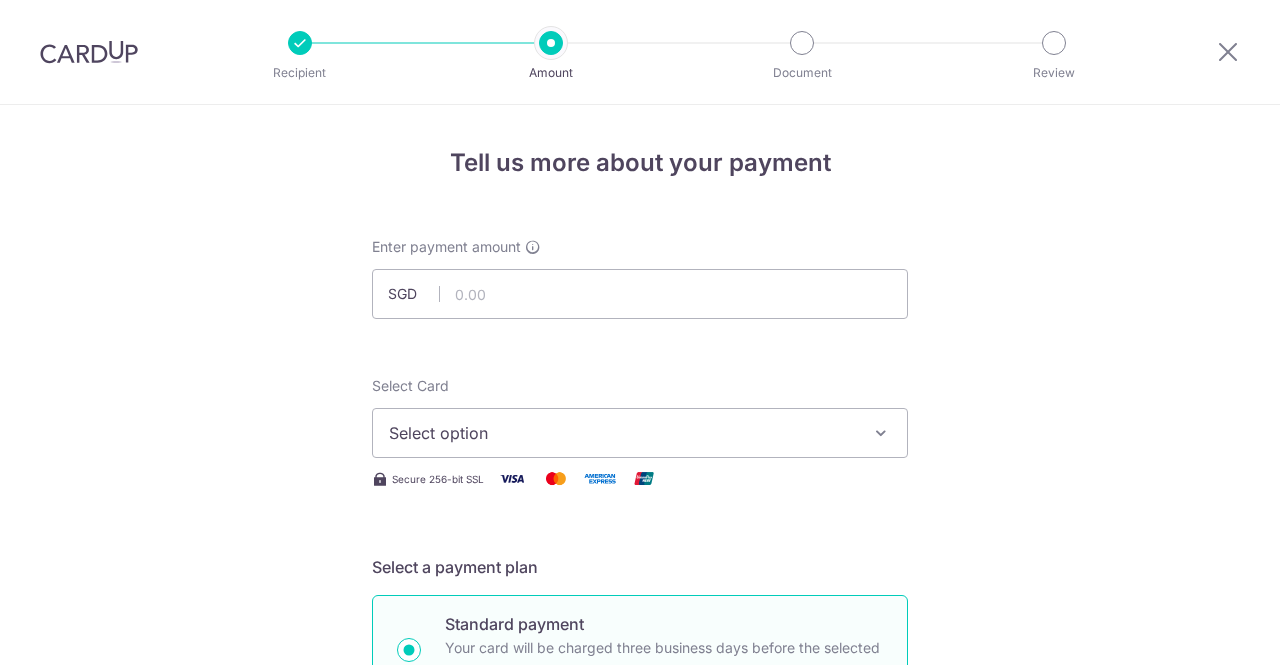 scroll, scrollTop: 0, scrollLeft: 0, axis: both 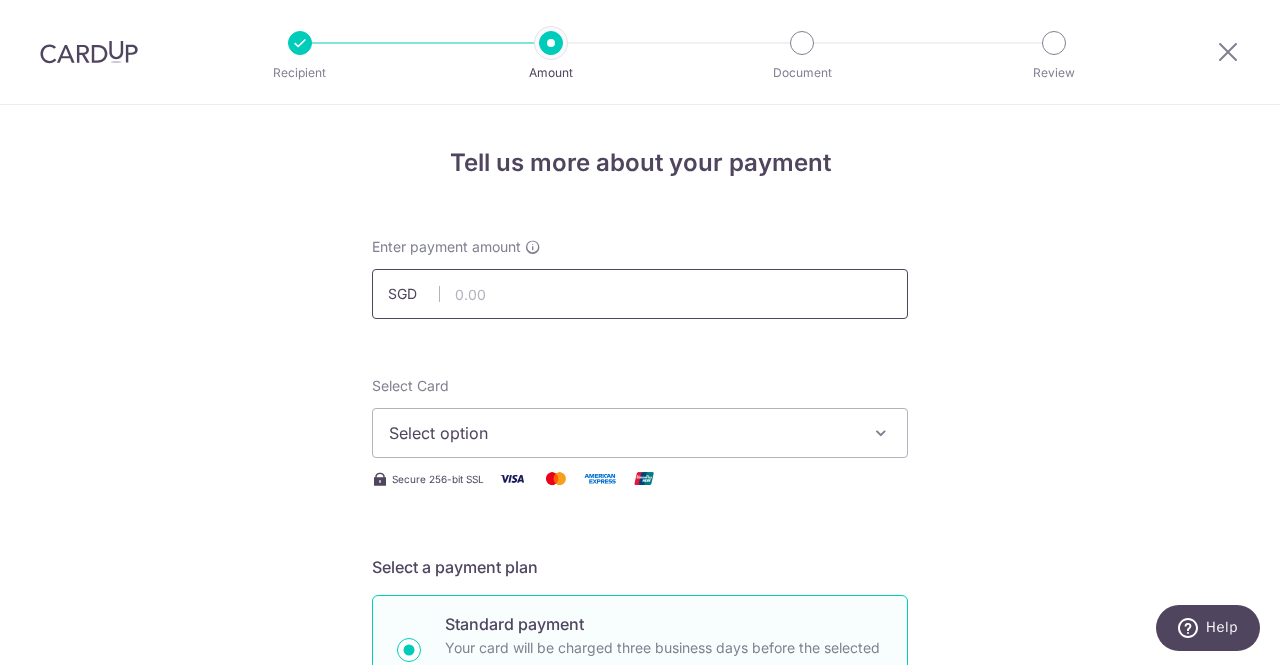 click at bounding box center [640, 294] 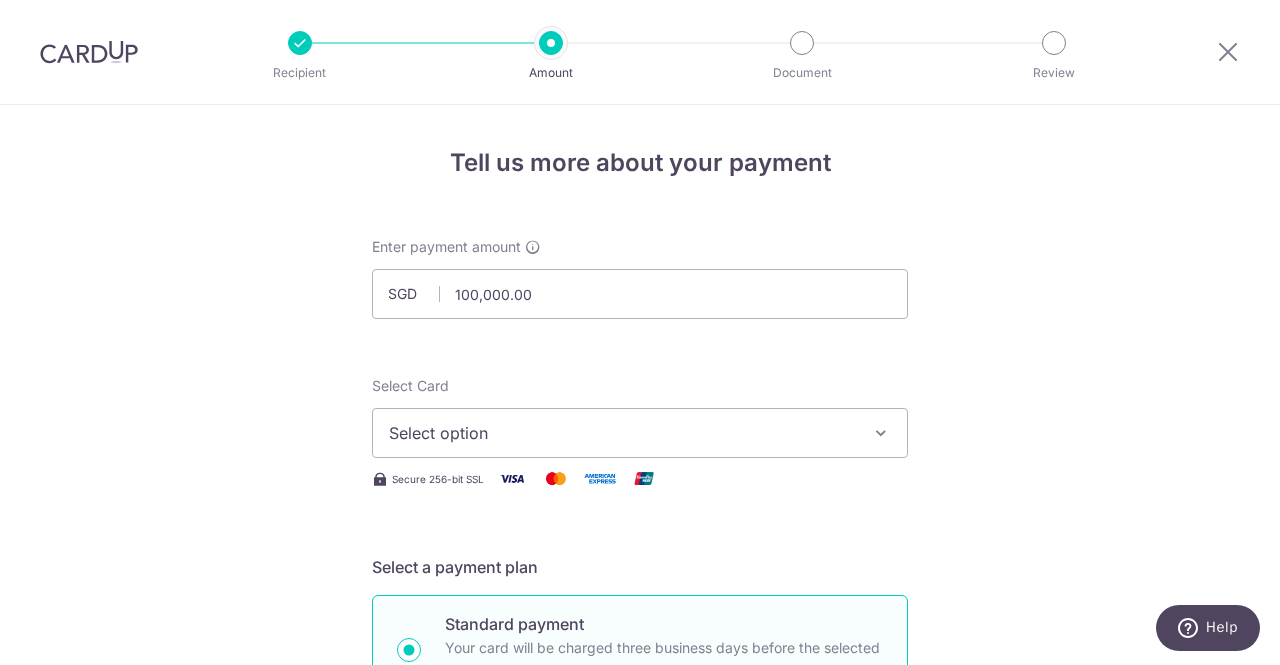 click on "Select option" at bounding box center [640, 433] 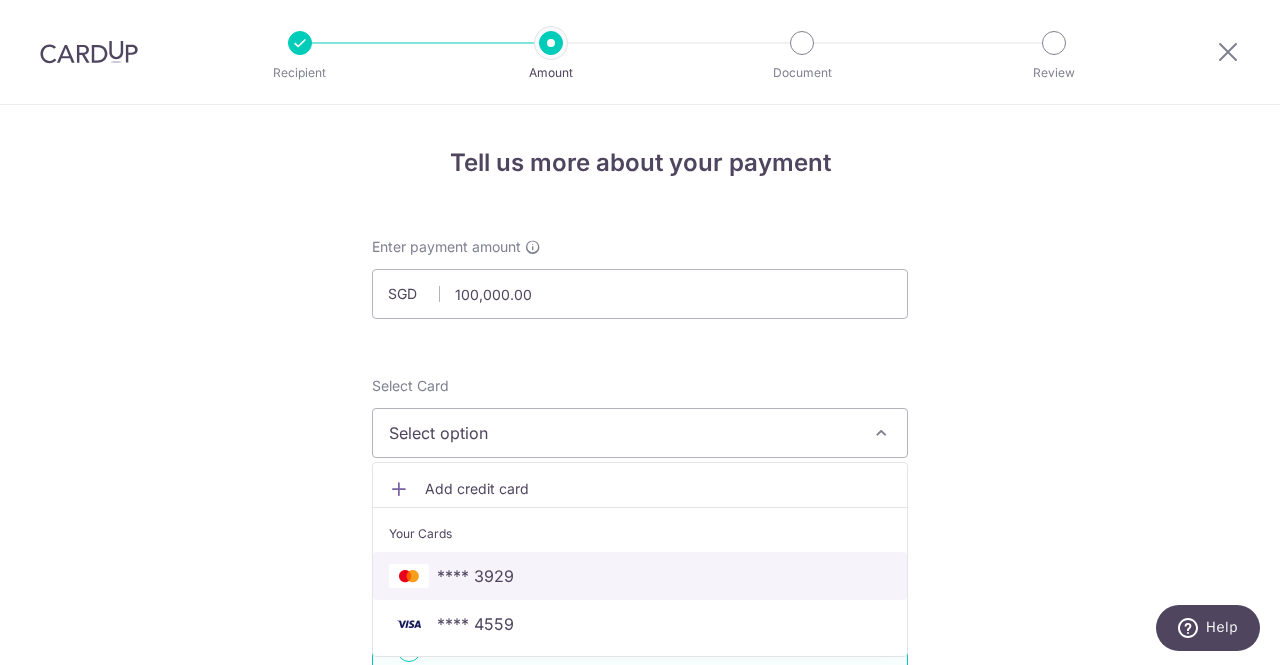 click on "**** 3929" at bounding box center (640, 576) 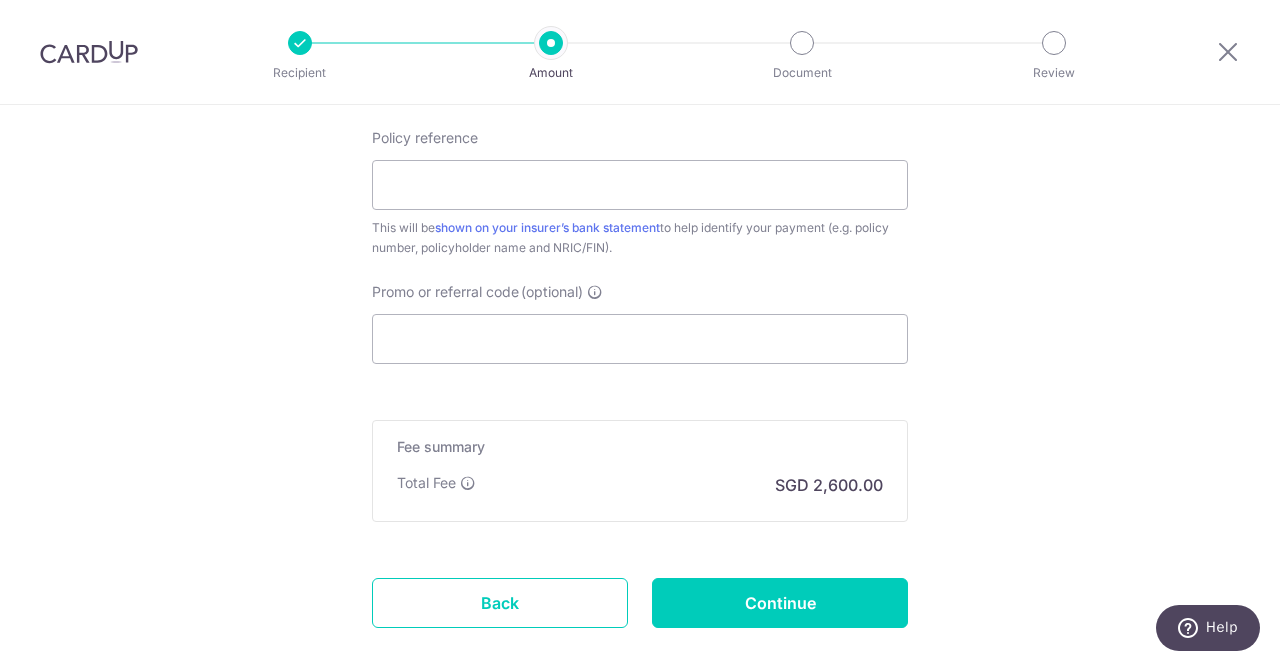 scroll, scrollTop: 1161, scrollLeft: 0, axis: vertical 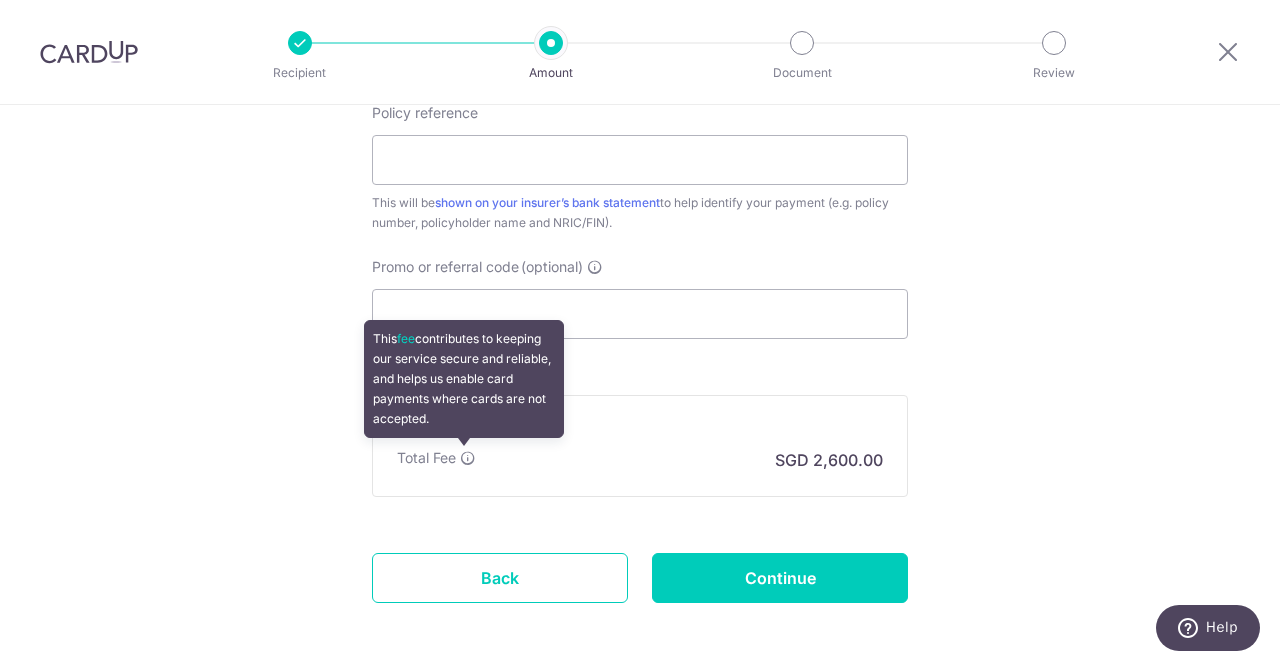 click at bounding box center [468, 458] 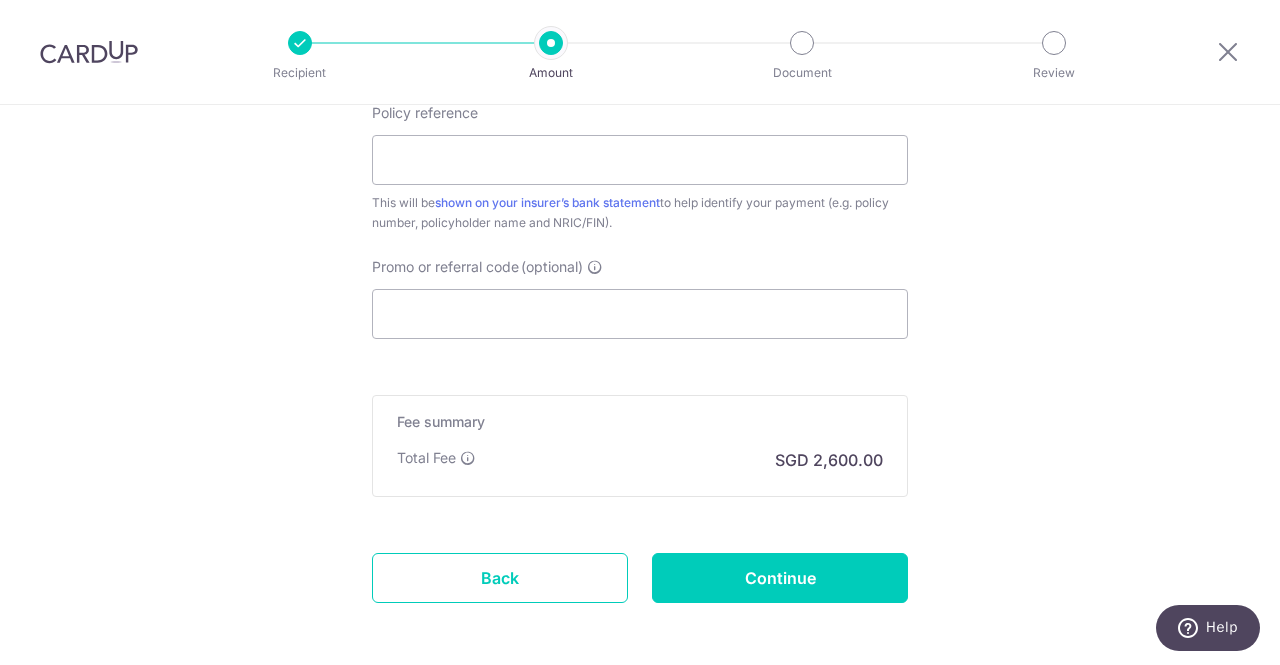 click on "Total Fee" at bounding box center (426, 458) 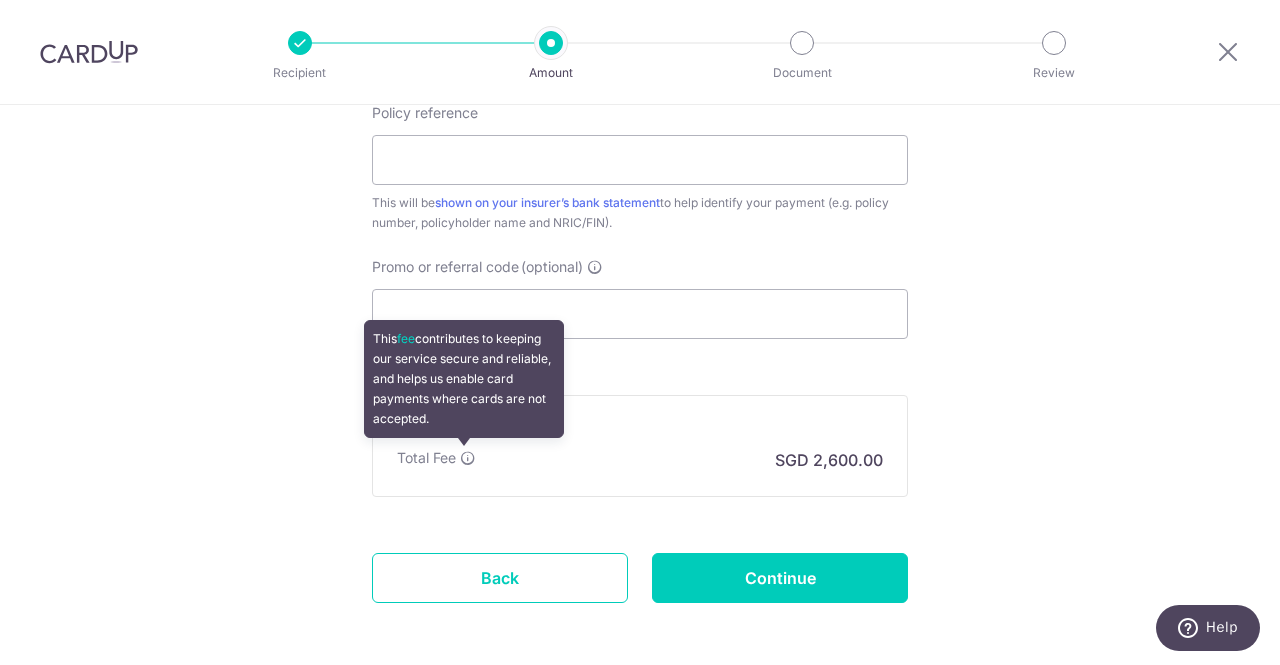 click at bounding box center [468, 458] 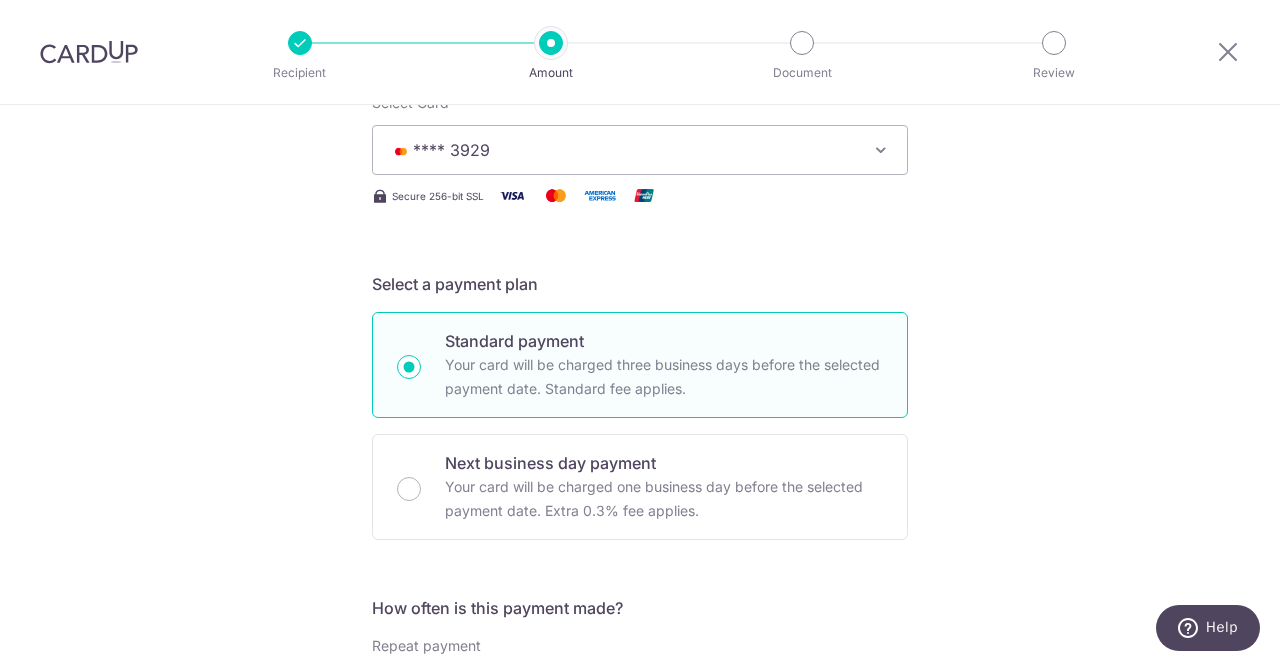 scroll, scrollTop: 254, scrollLeft: 0, axis: vertical 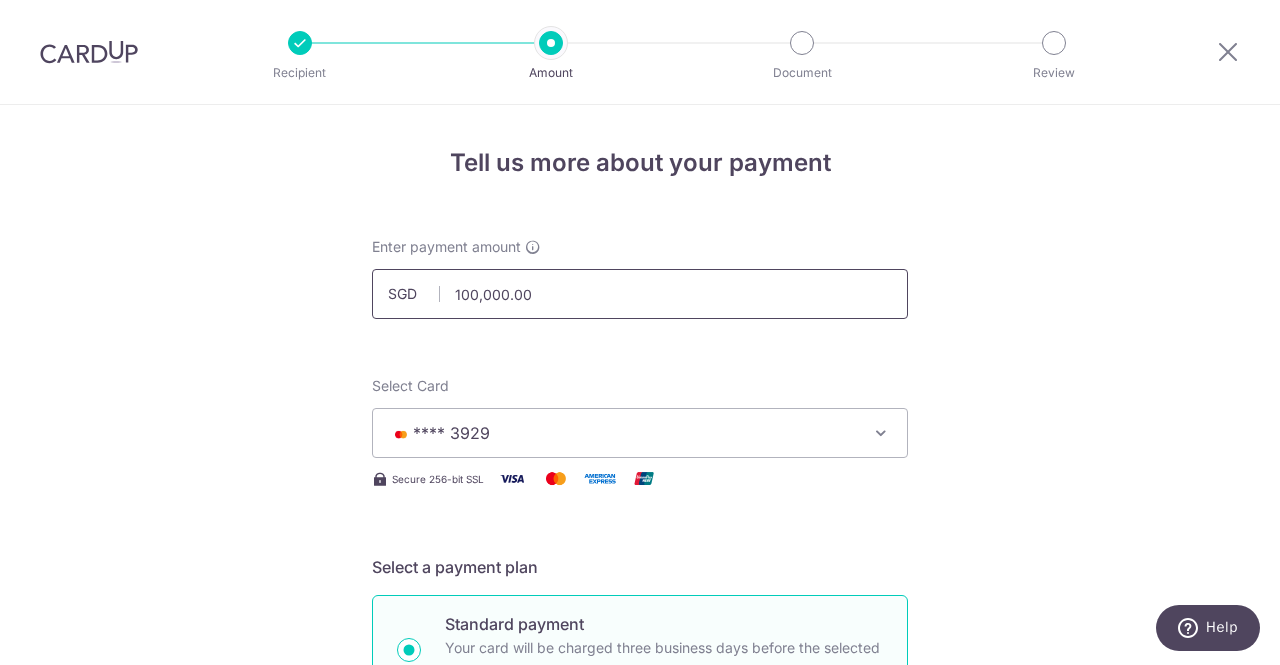 click on "100,000.00" at bounding box center [640, 294] 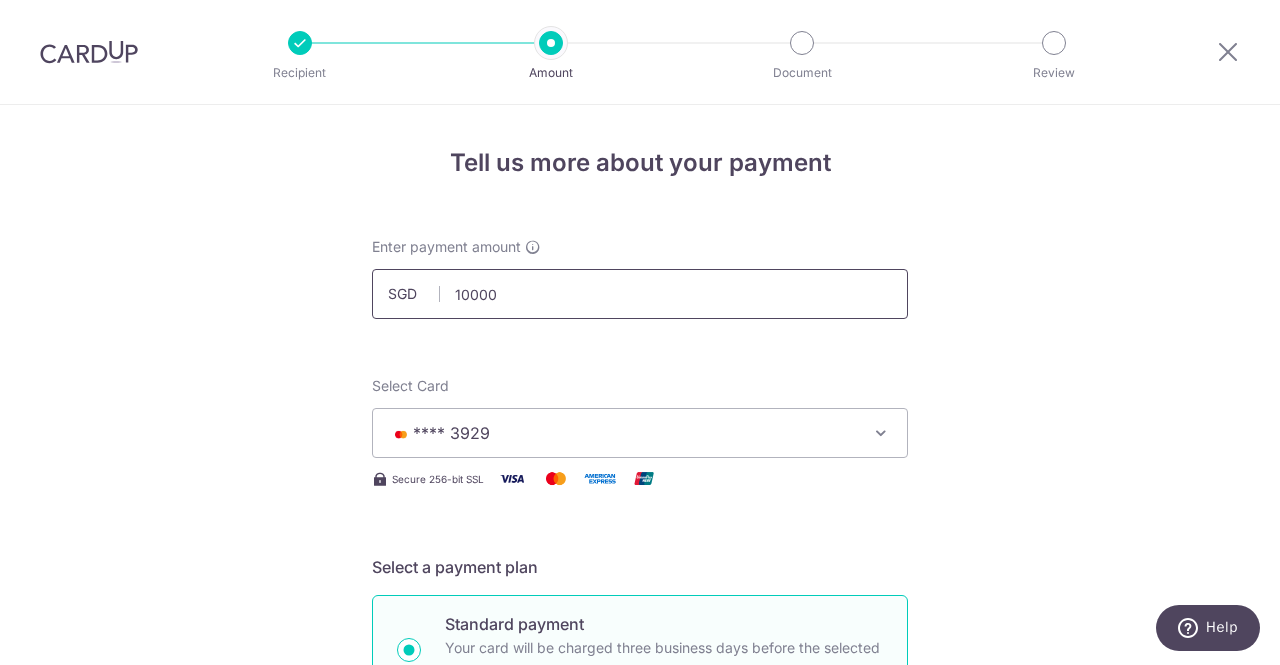 click on "Add Card" at bounding box center (0, 0) 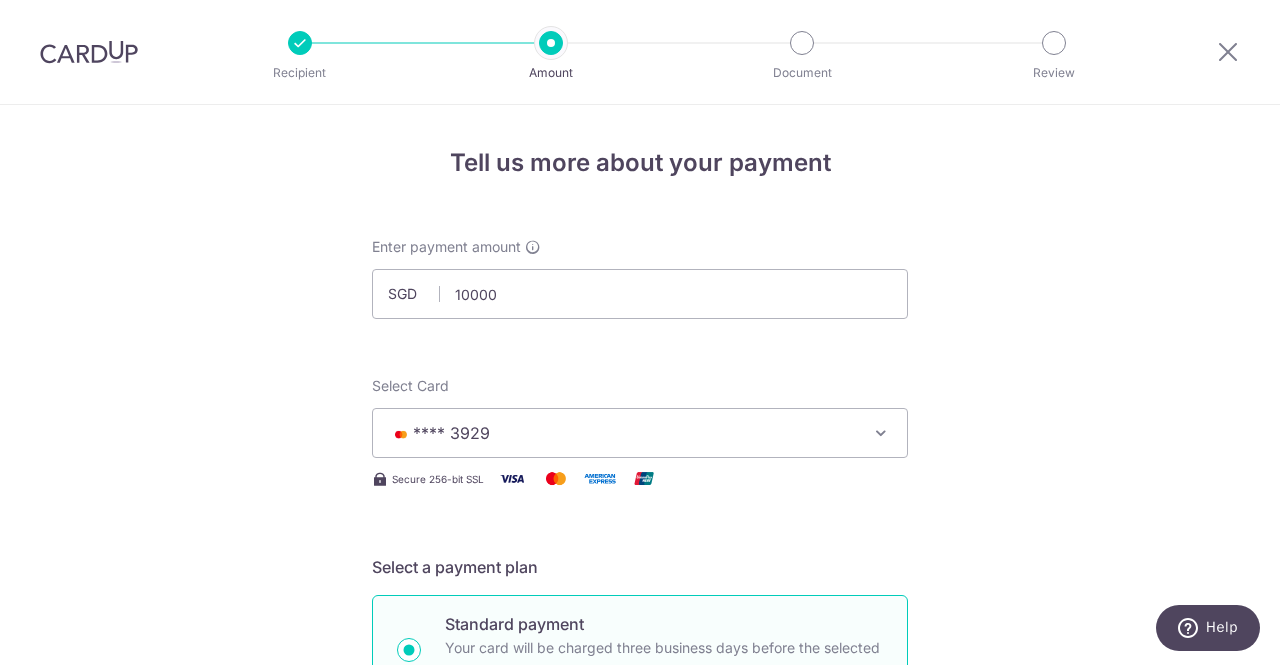 click on "Select Card
**** 3929
Add credit card
Your Cards
**** 3929
**** 4559" at bounding box center (640, 417) 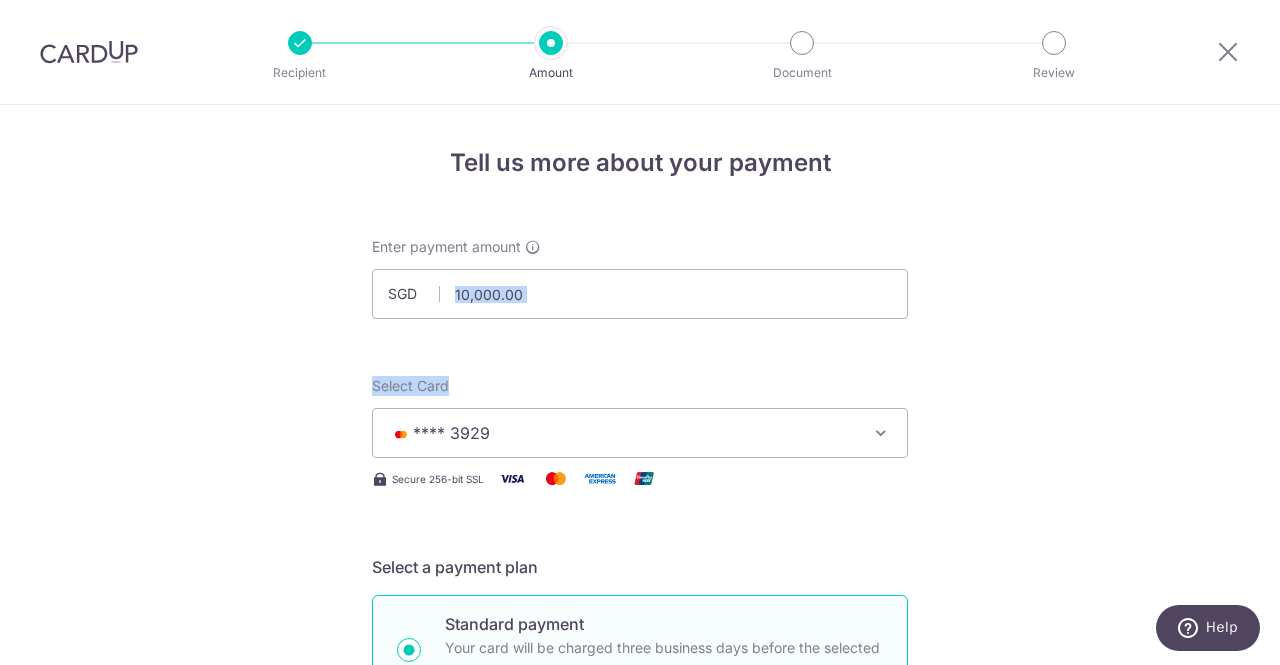 drag, startPoint x: 764, startPoint y: 405, endPoint x: 1279, endPoint y: 267, distance: 533.1688 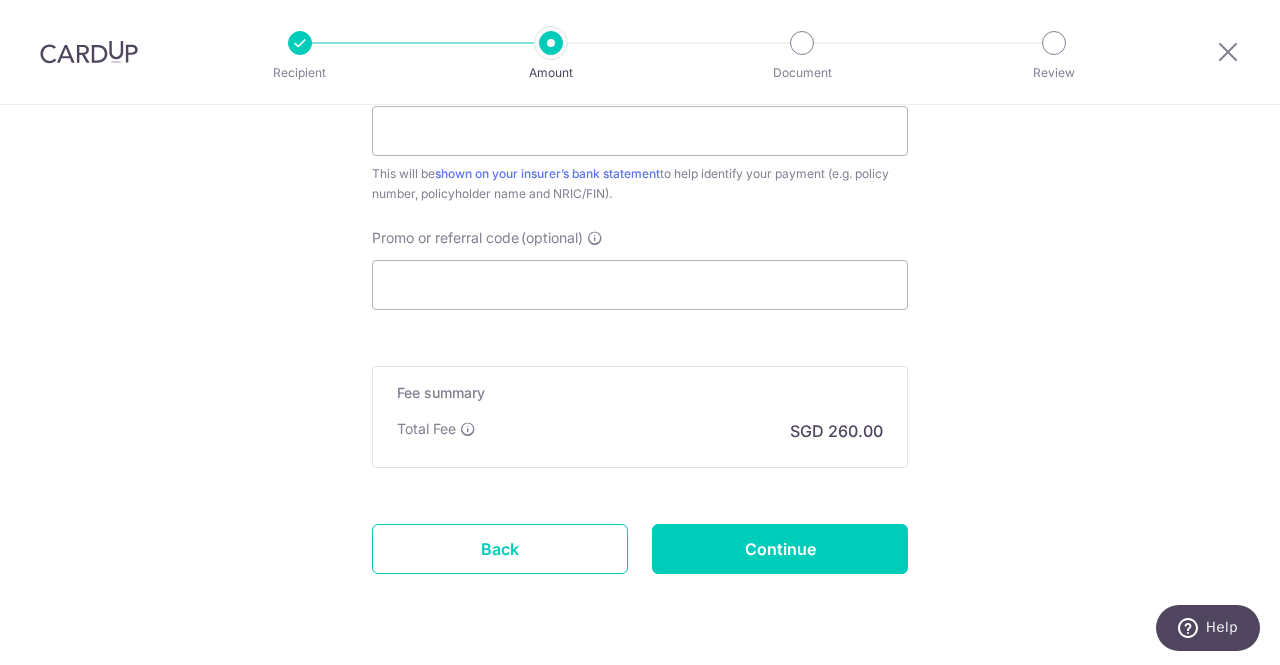 scroll, scrollTop: 1204, scrollLeft: 0, axis: vertical 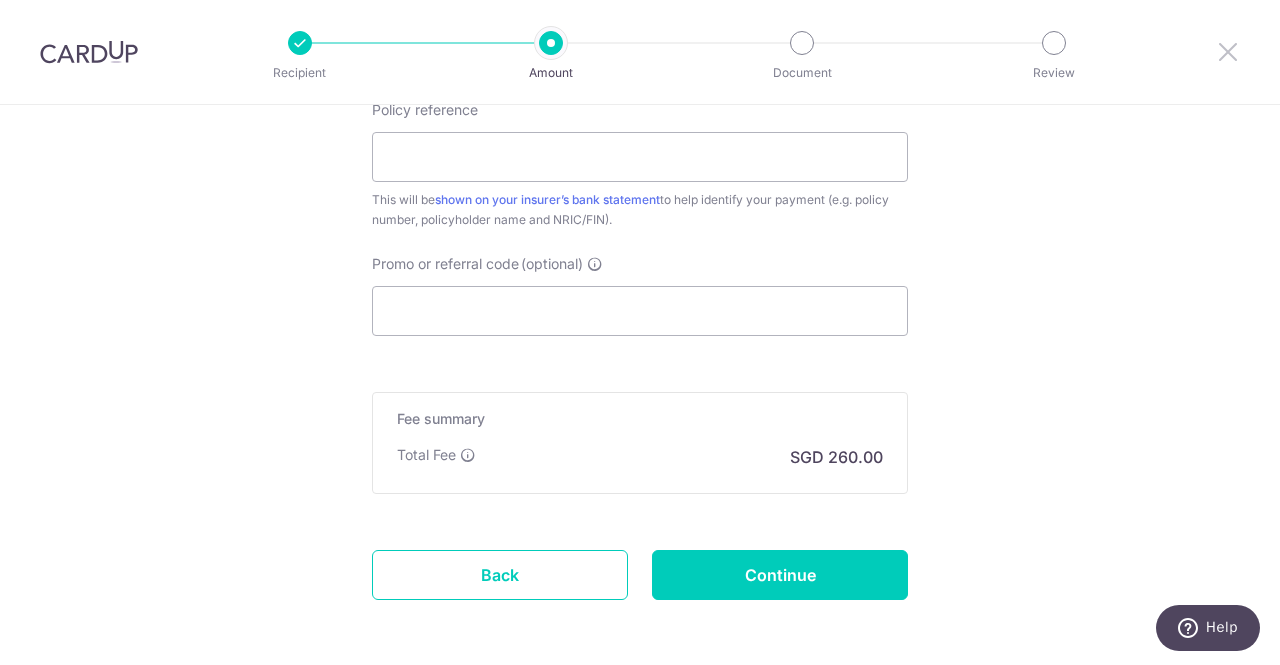 click at bounding box center [1228, 51] 